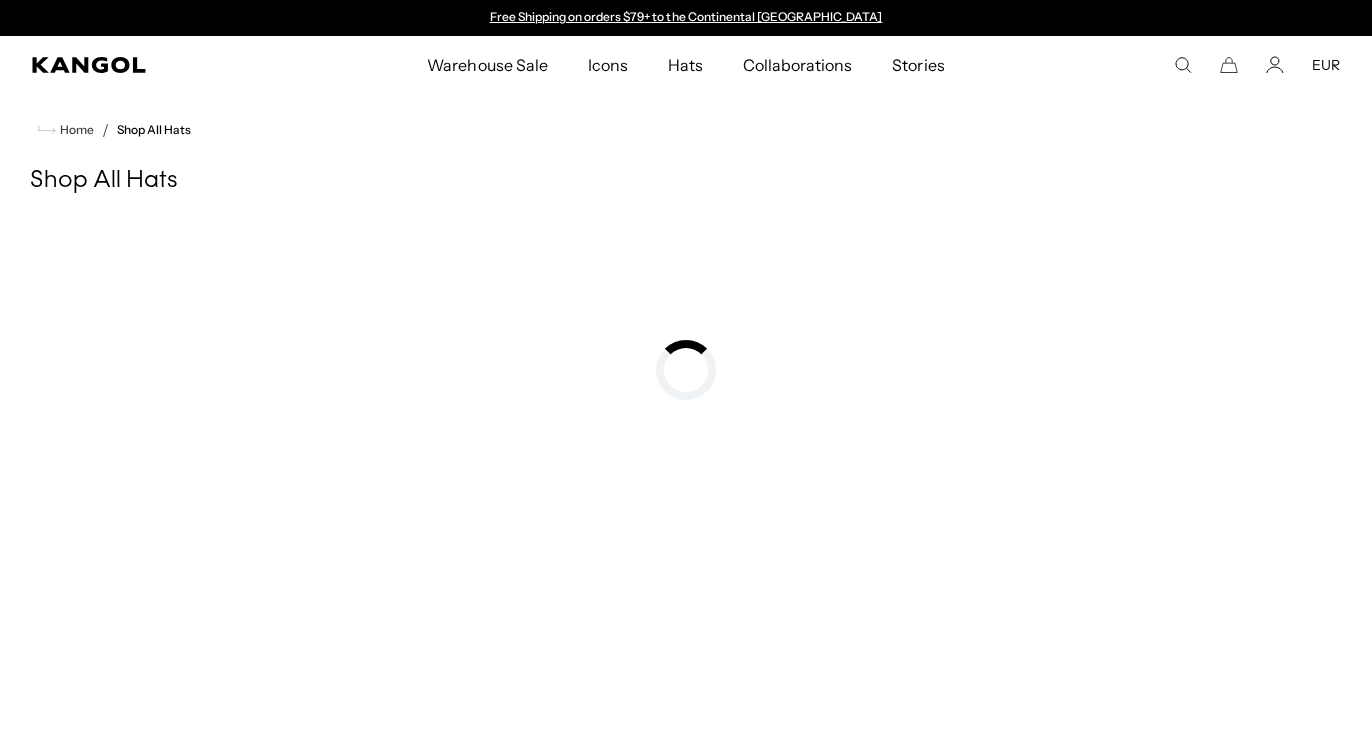 scroll, scrollTop: 0, scrollLeft: 0, axis: both 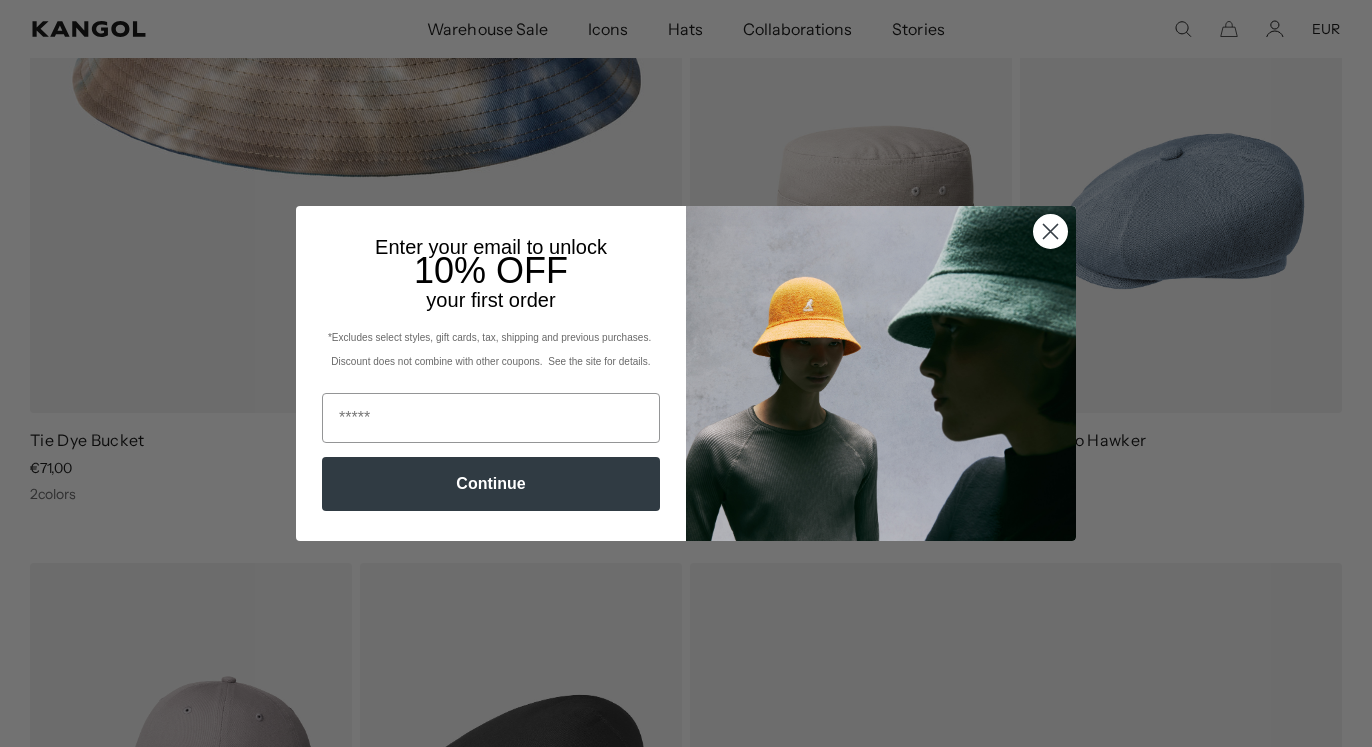 click 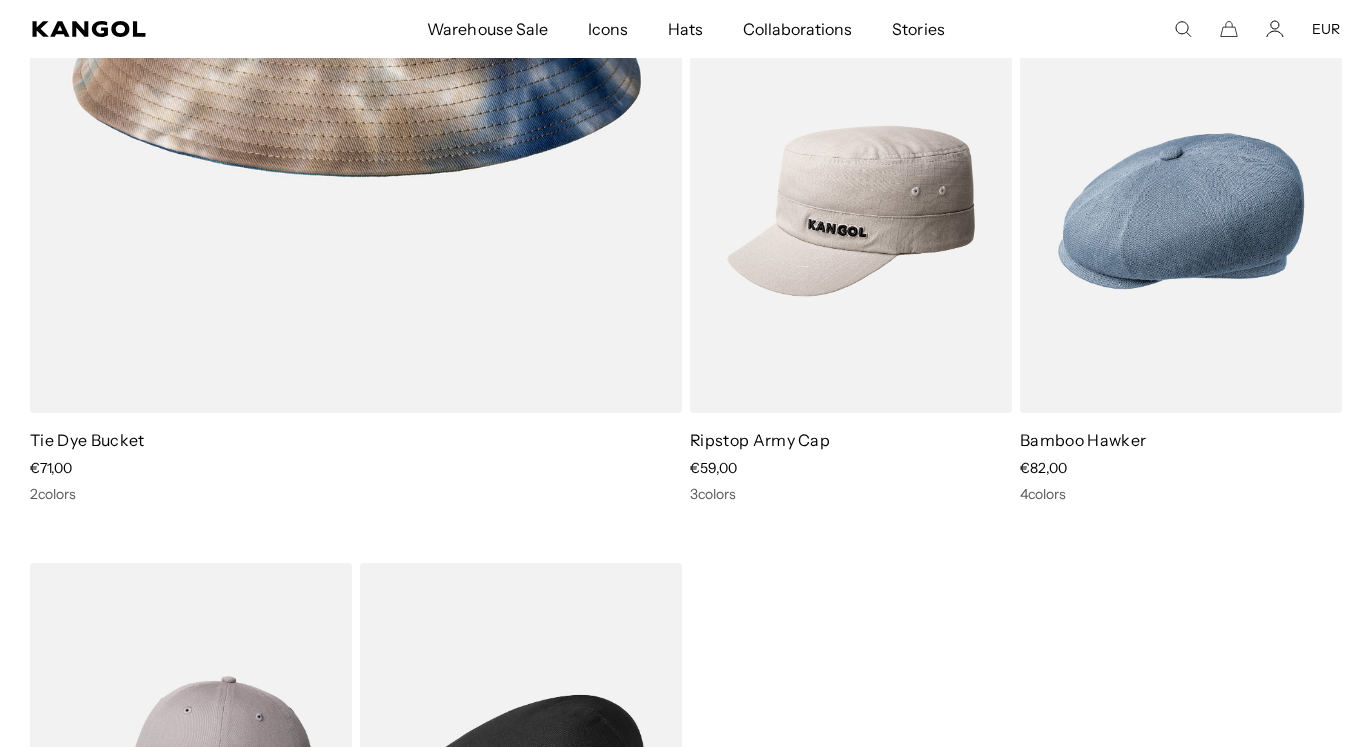 scroll, scrollTop: 2346, scrollLeft: 0, axis: vertical 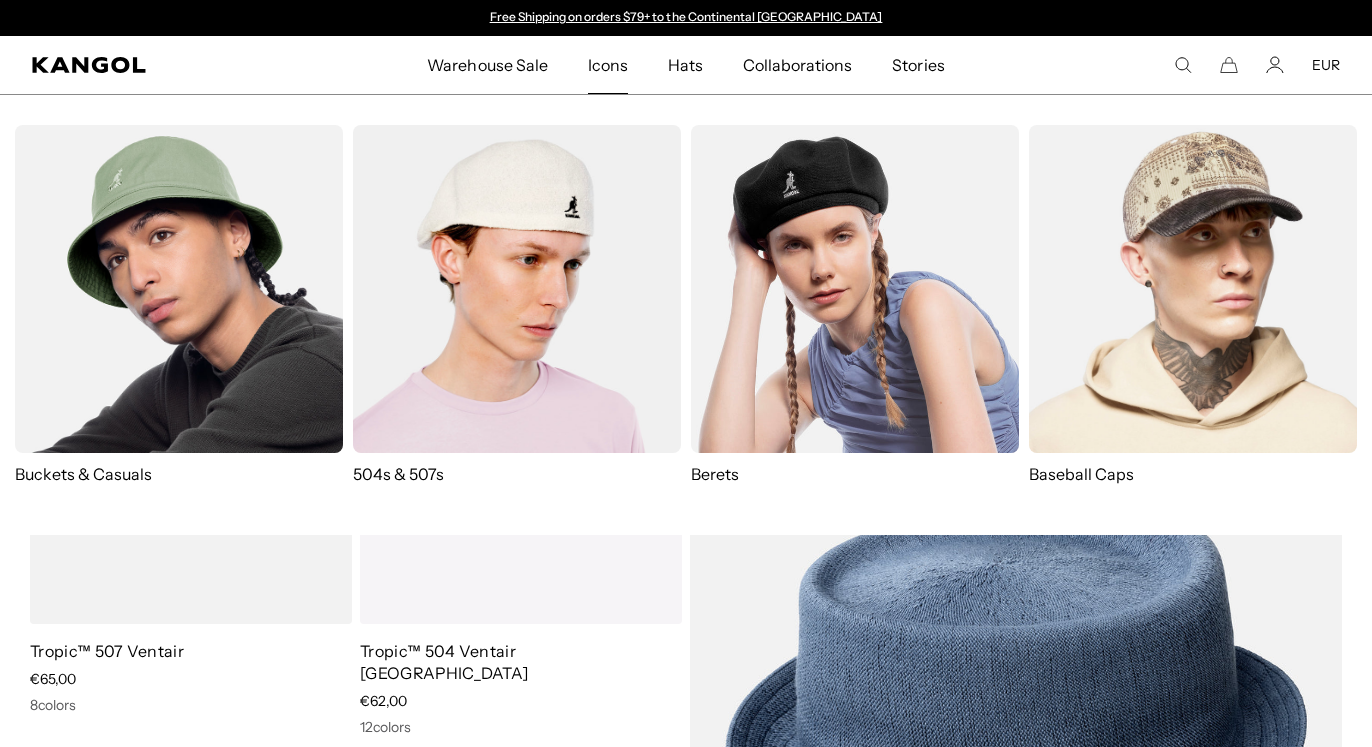 click at bounding box center [855, 289] 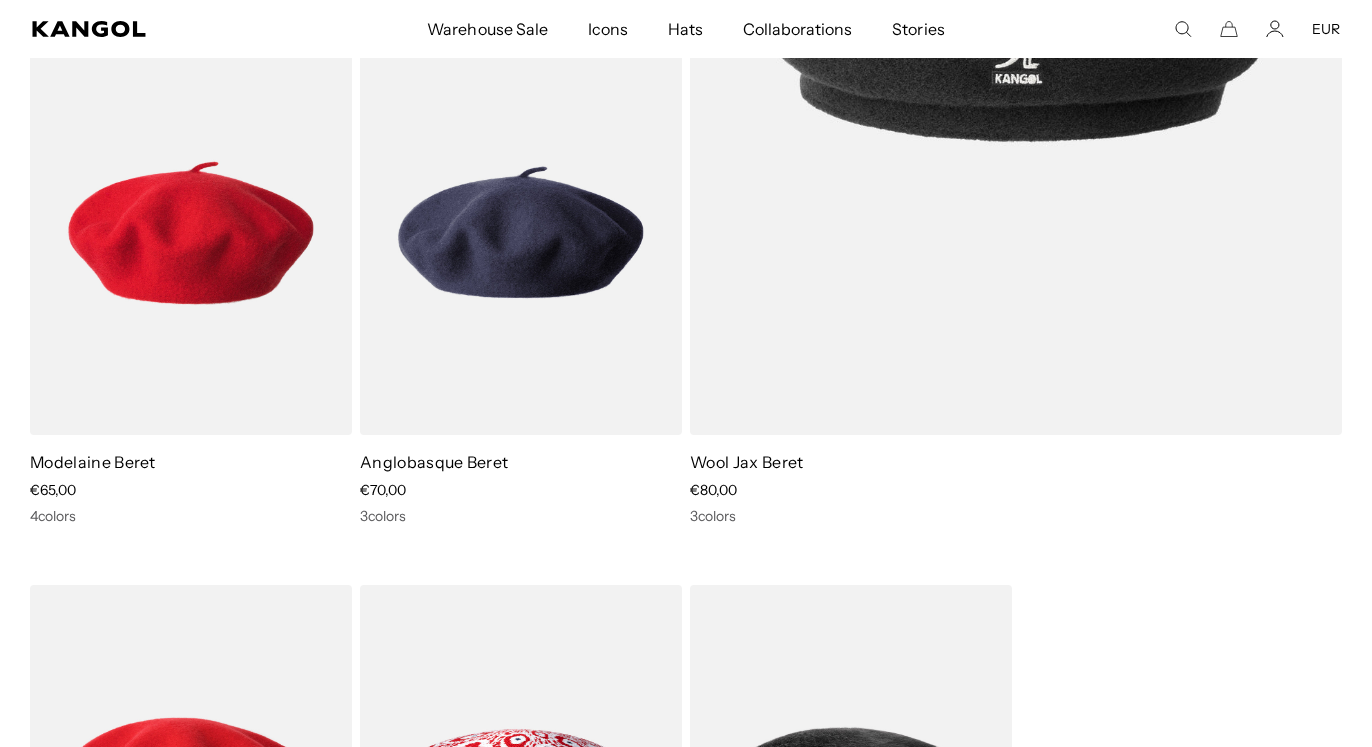 scroll, scrollTop: 714, scrollLeft: 0, axis: vertical 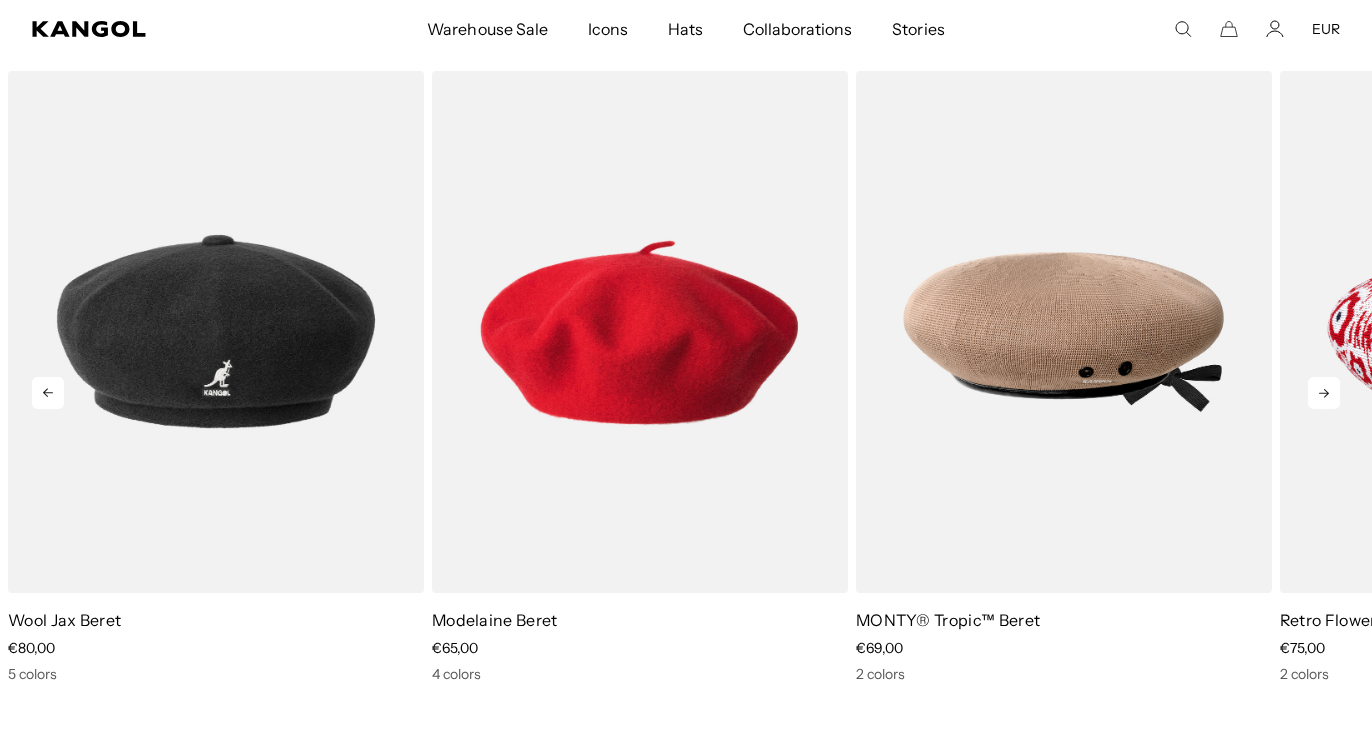 click 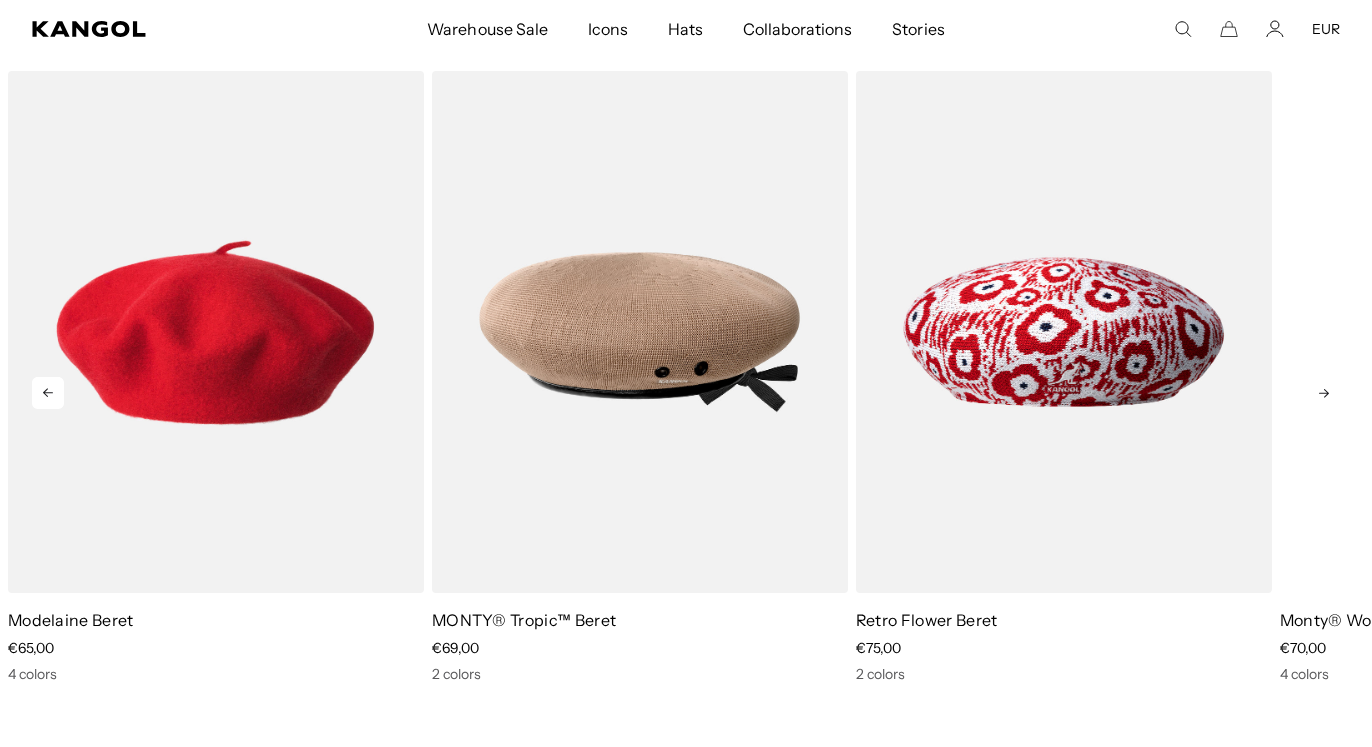 scroll, scrollTop: 0, scrollLeft: 0, axis: both 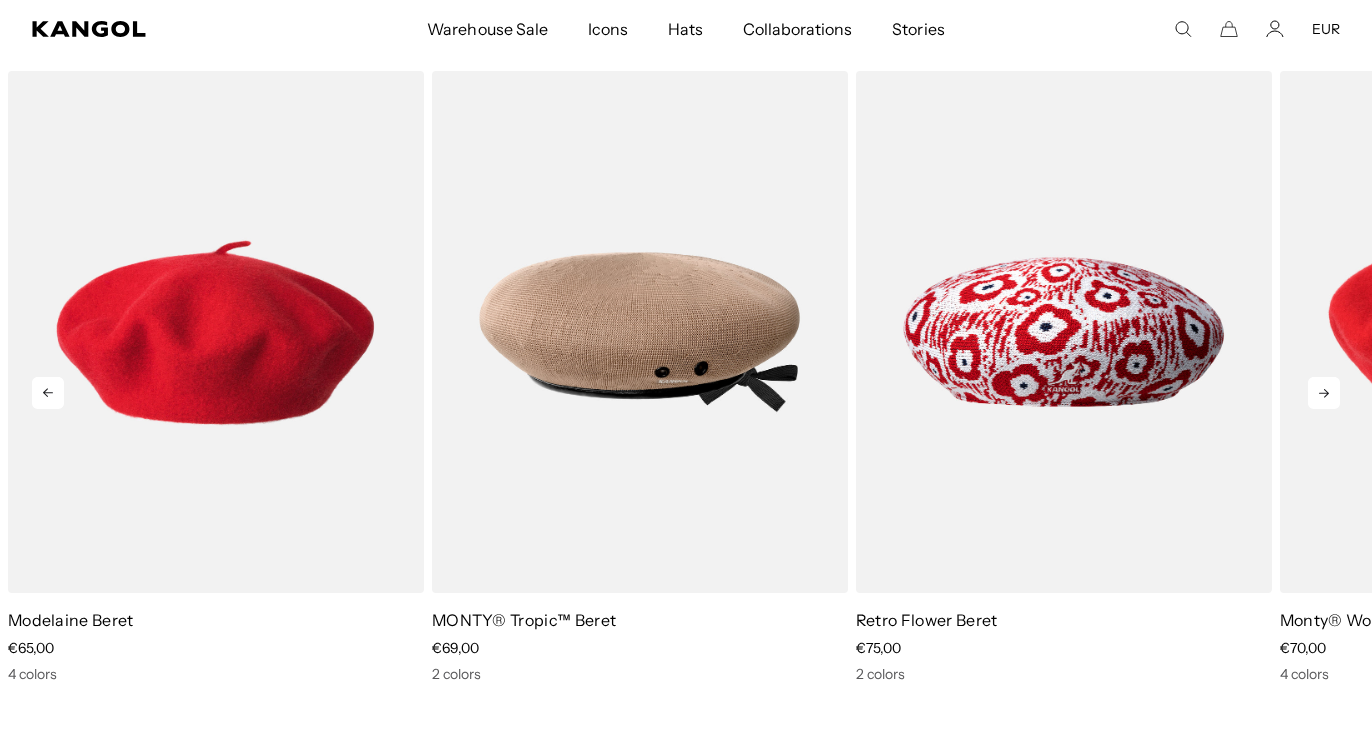 click 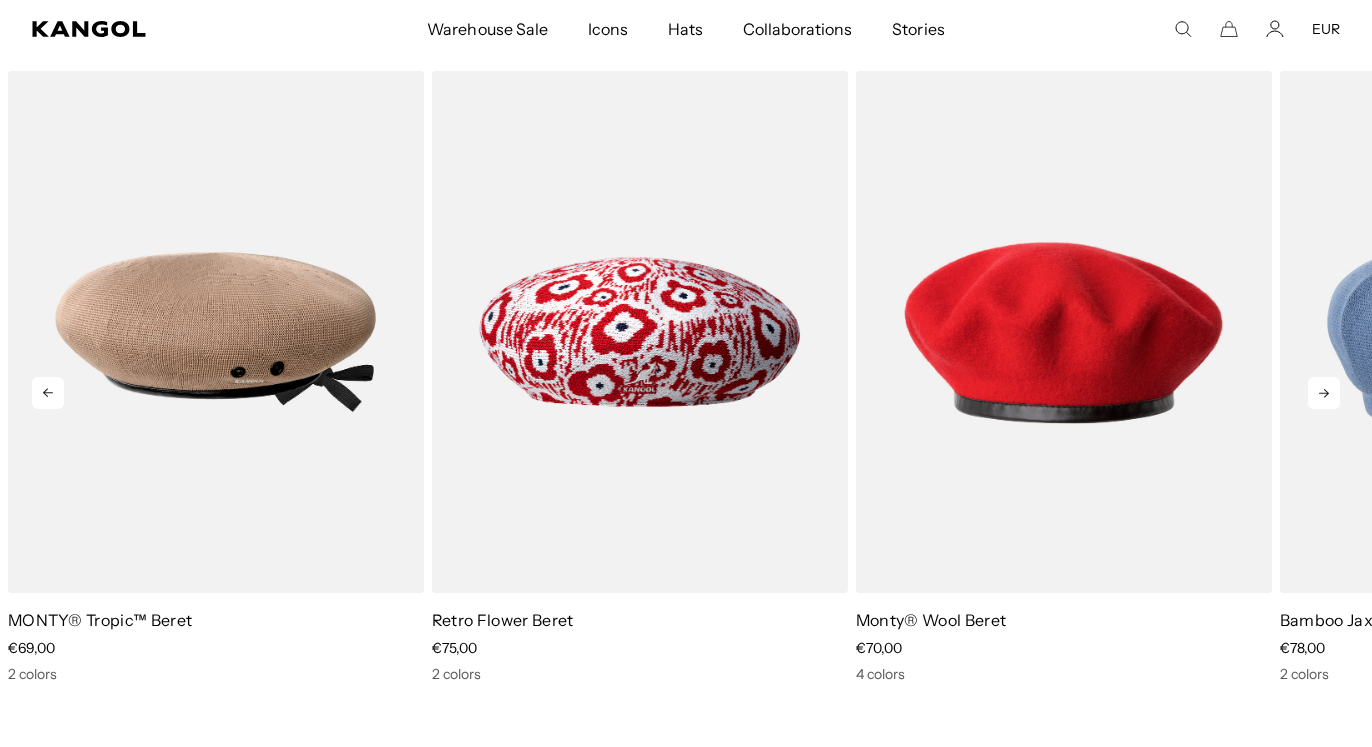 scroll, scrollTop: 0, scrollLeft: 412, axis: horizontal 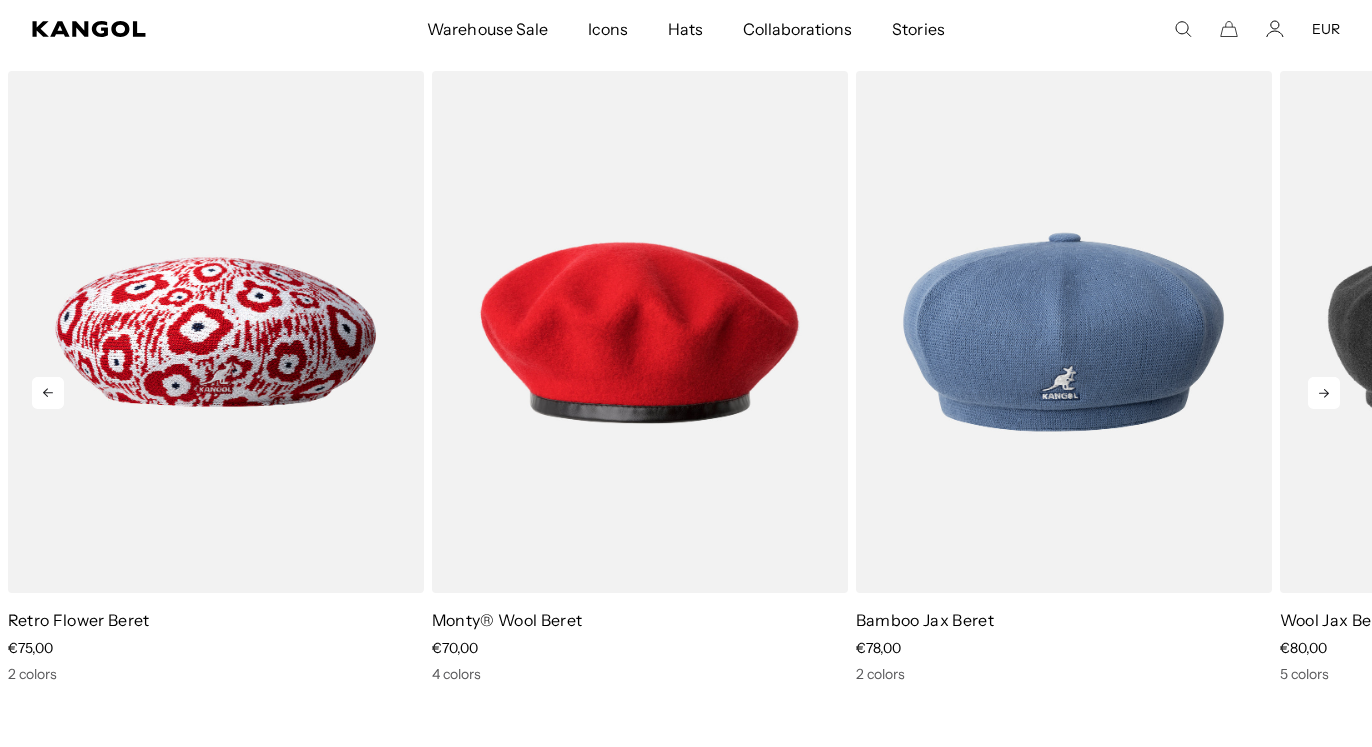 click 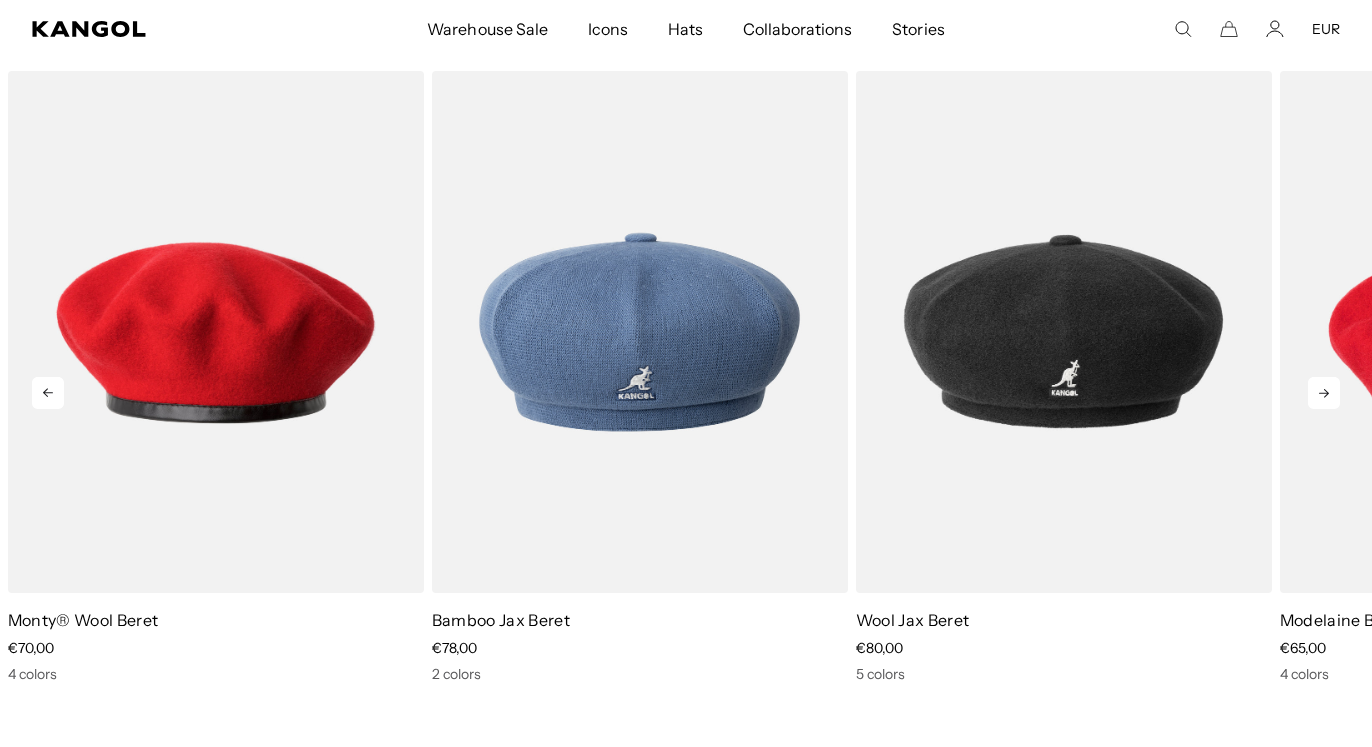 click 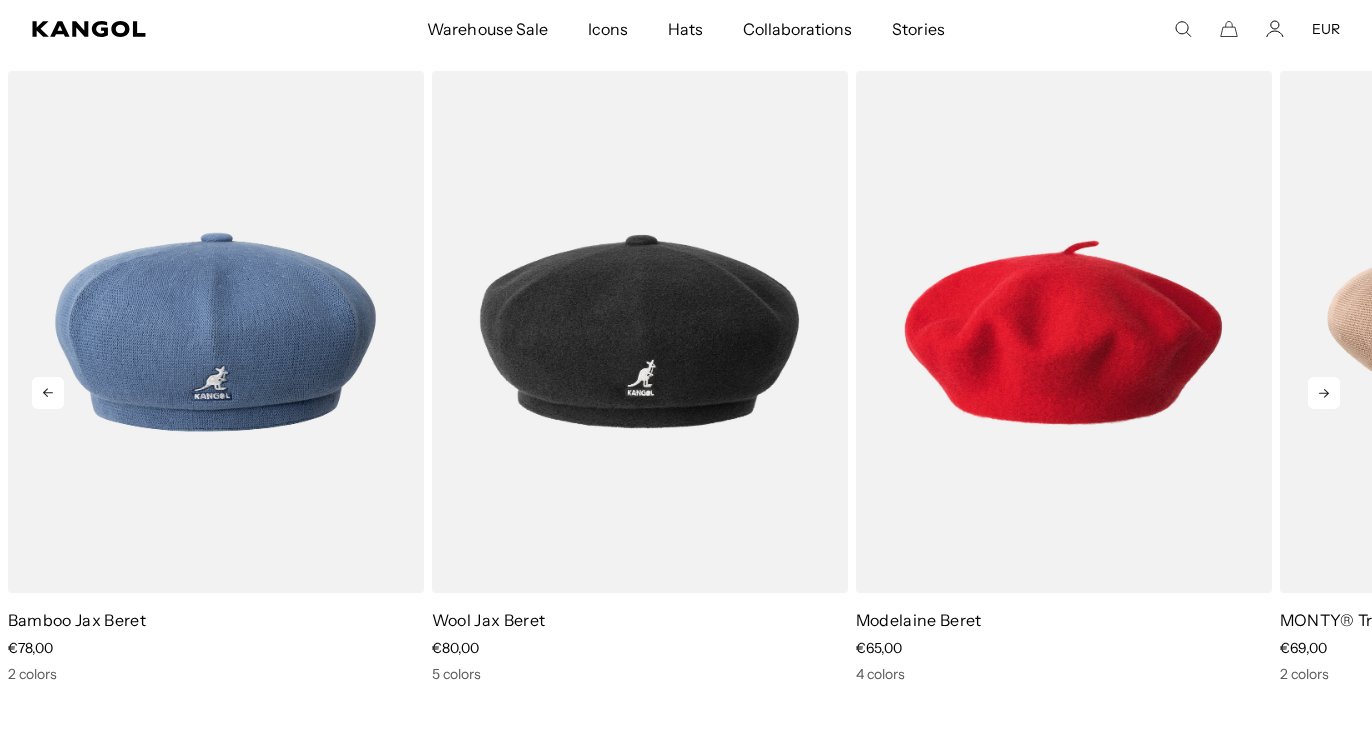 scroll, scrollTop: 0, scrollLeft: 0, axis: both 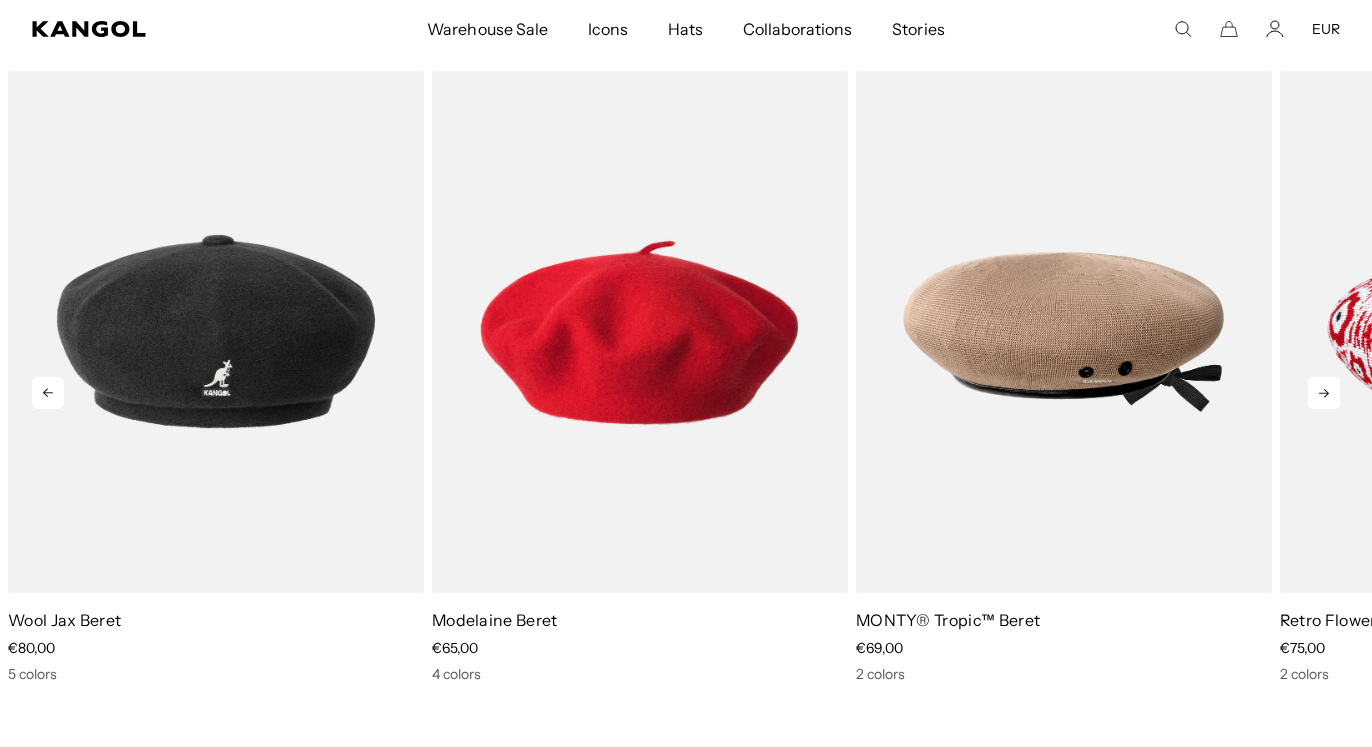 click 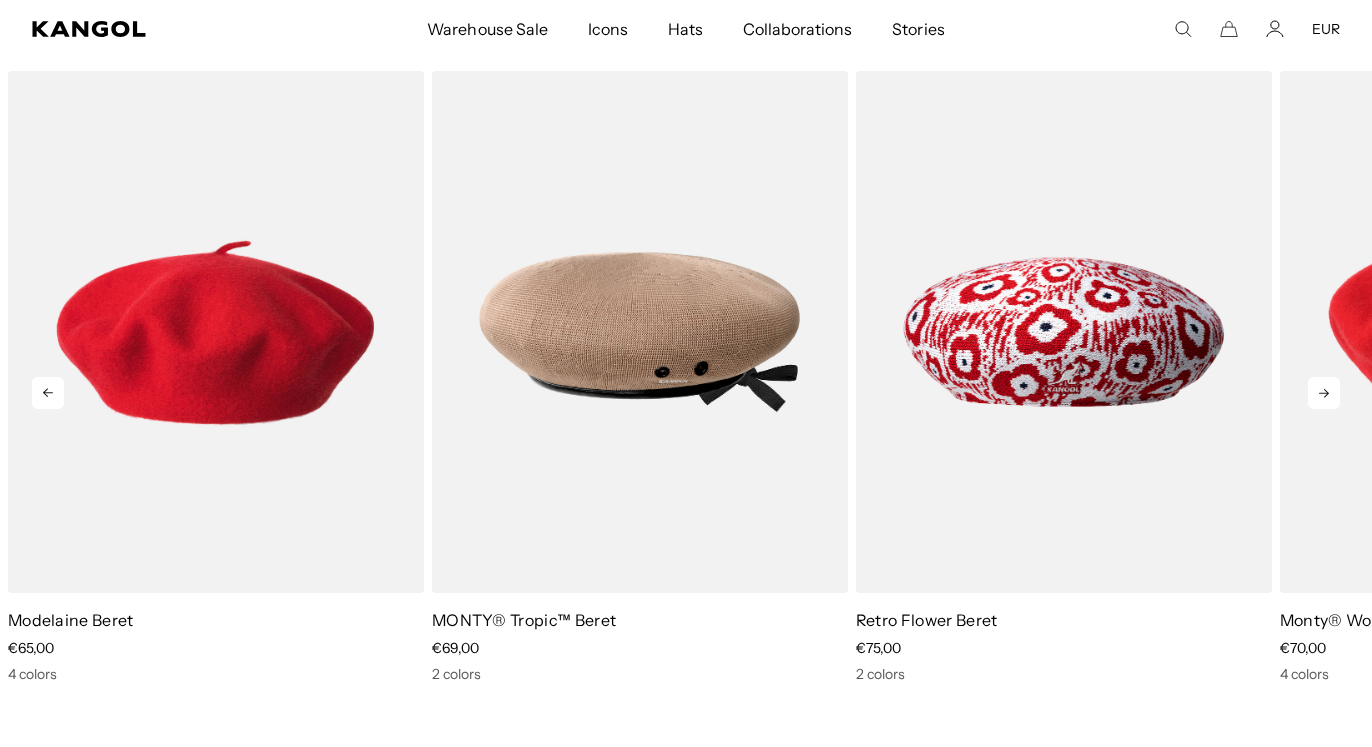 scroll, scrollTop: 0, scrollLeft: 412, axis: horizontal 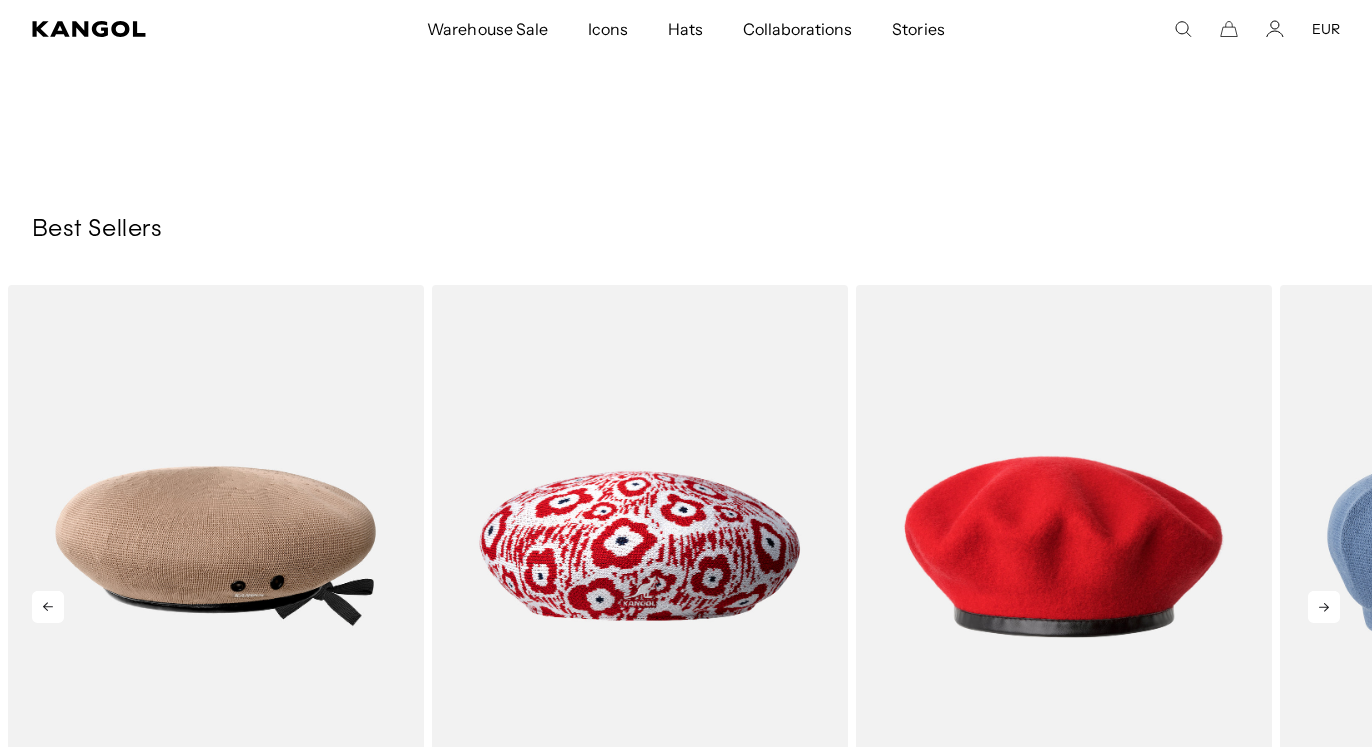click 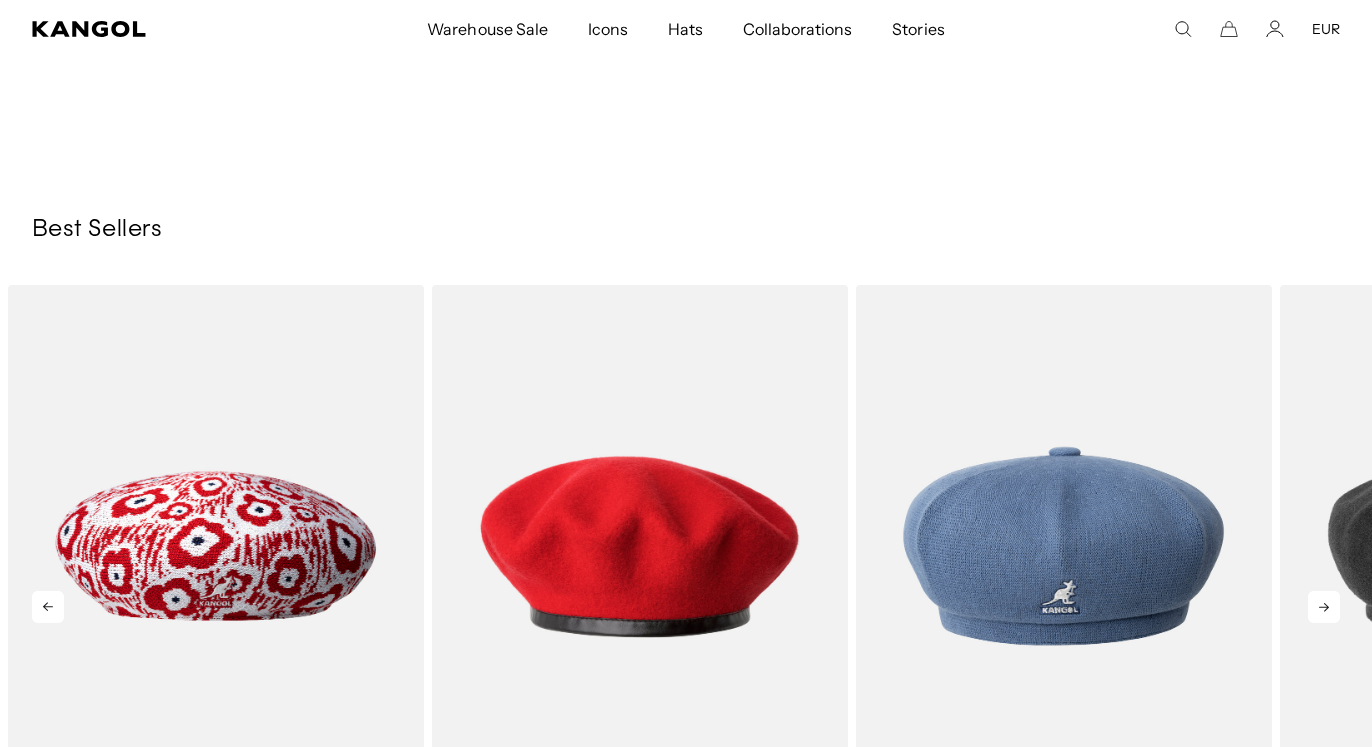 scroll, scrollTop: 0, scrollLeft: 0, axis: both 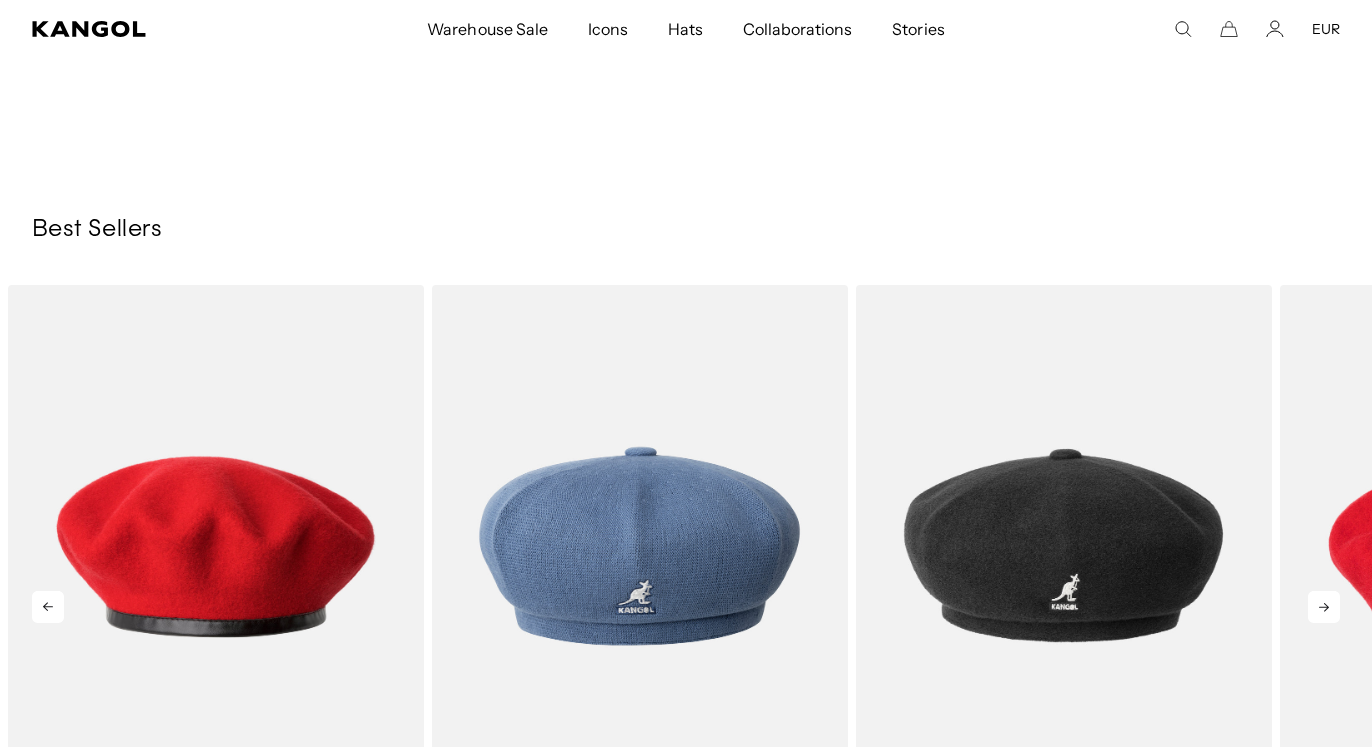 click 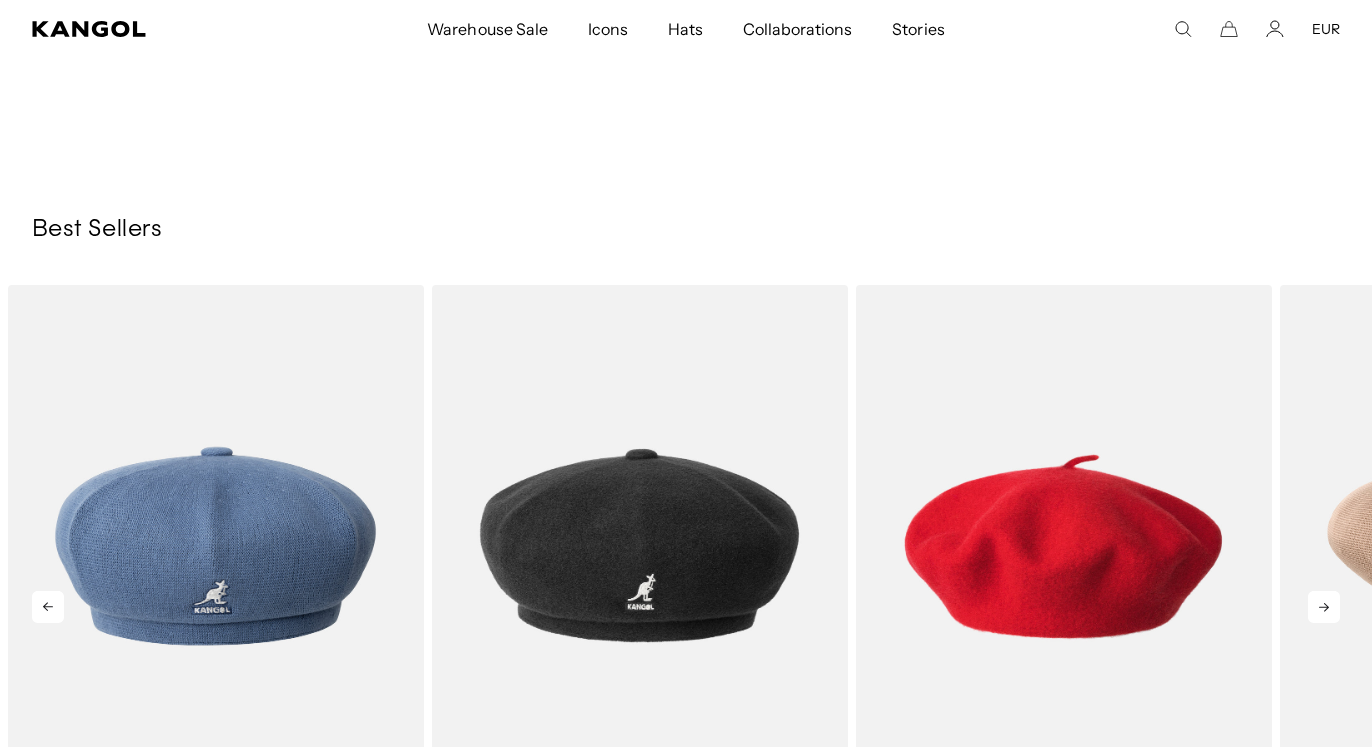 scroll, scrollTop: 0, scrollLeft: 0, axis: both 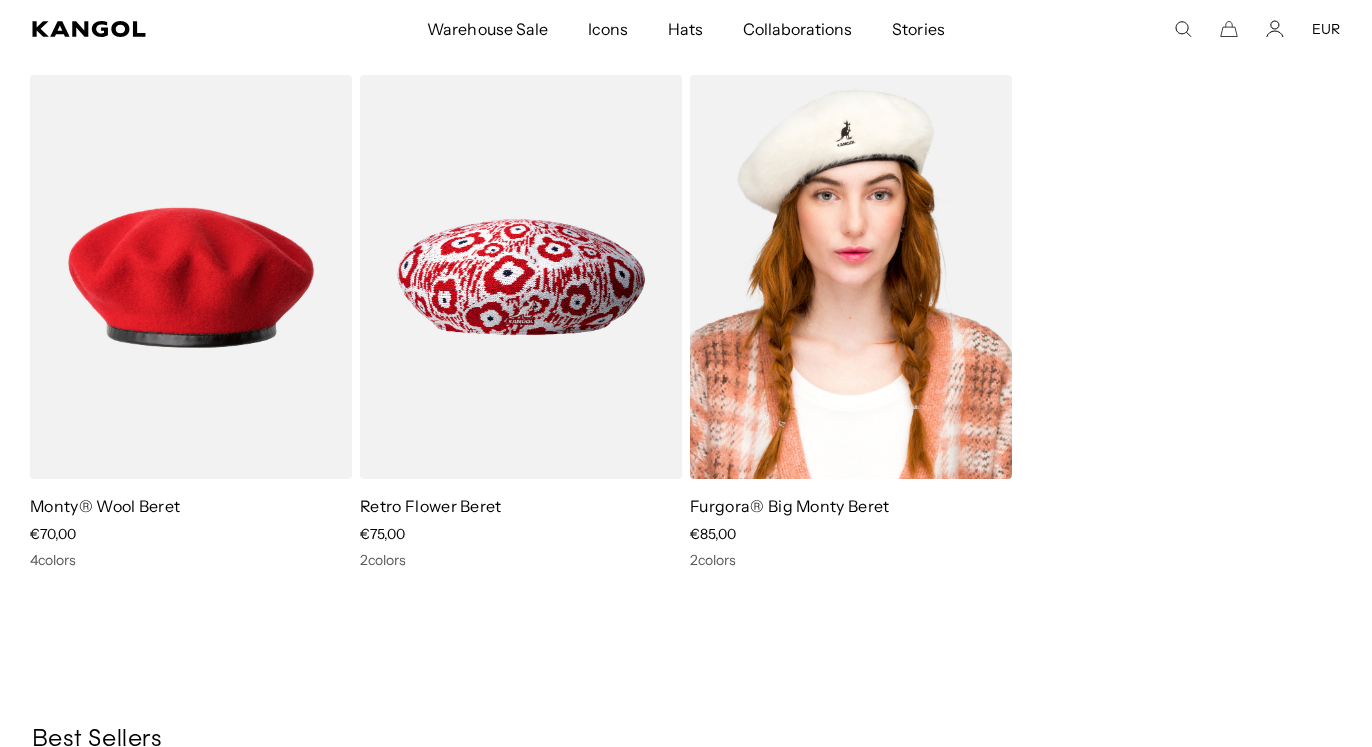 click at bounding box center [851, 277] 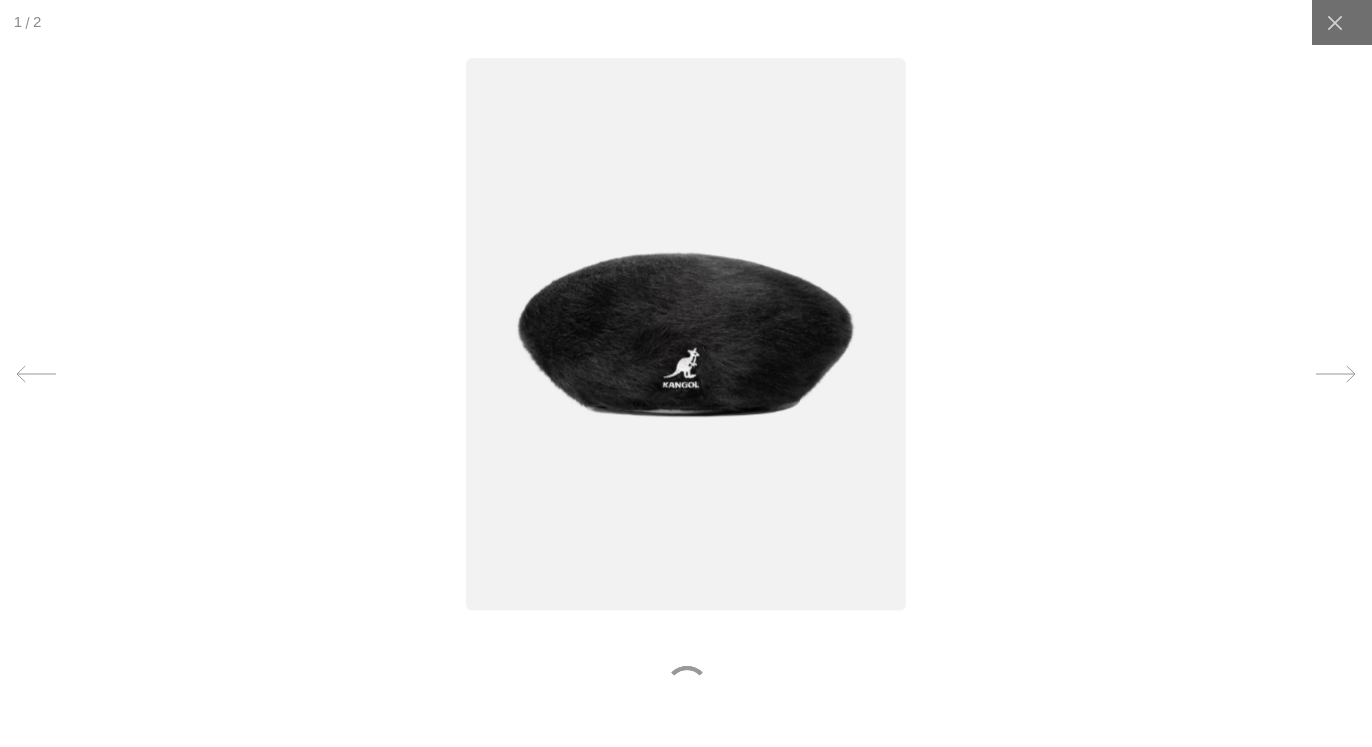 scroll, scrollTop: 0, scrollLeft: 0, axis: both 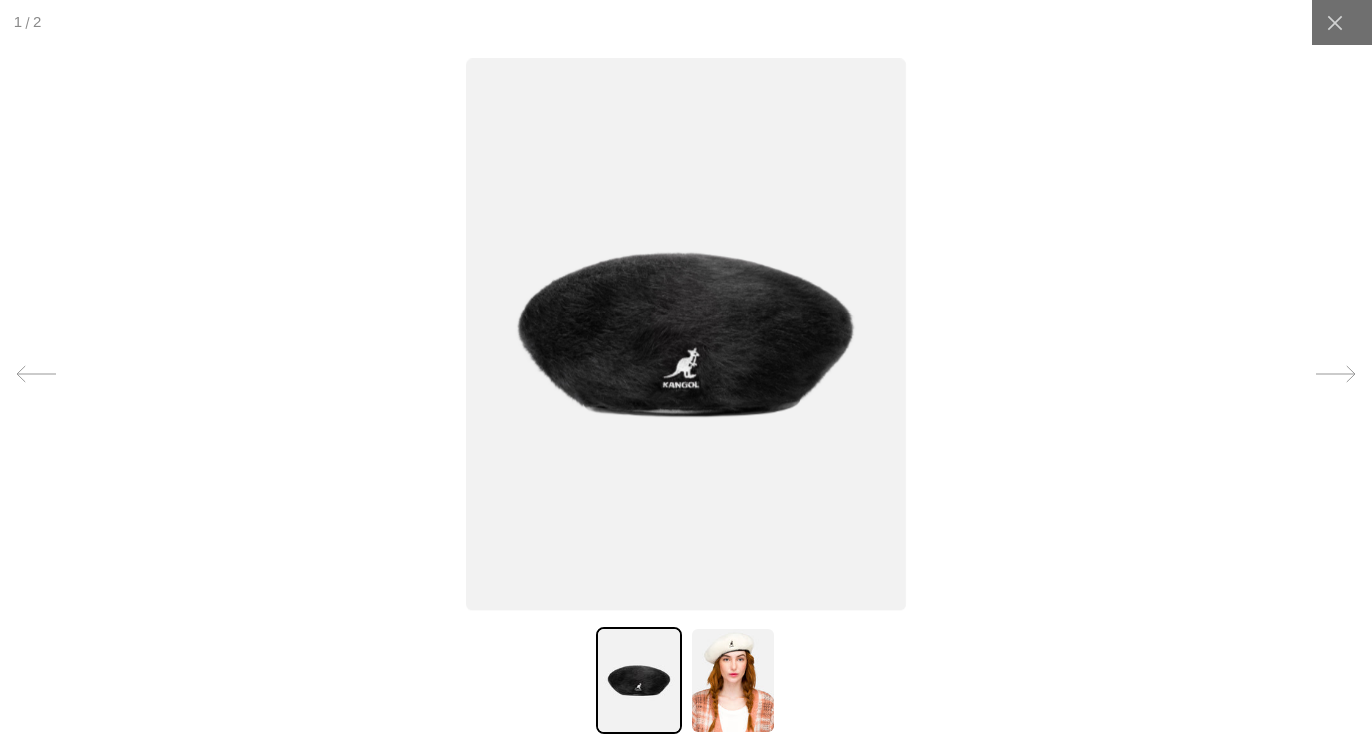 click at bounding box center (686, 335) 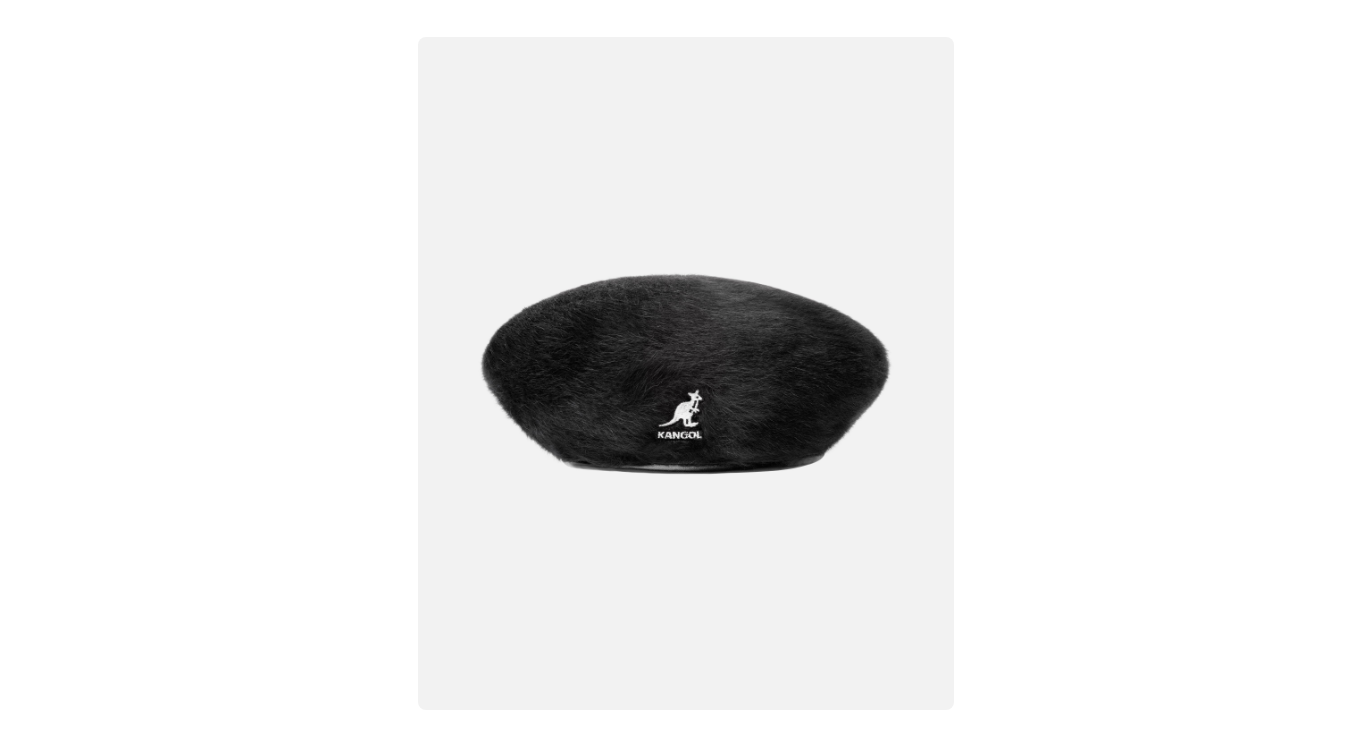 scroll, scrollTop: 0, scrollLeft: 412, axis: horizontal 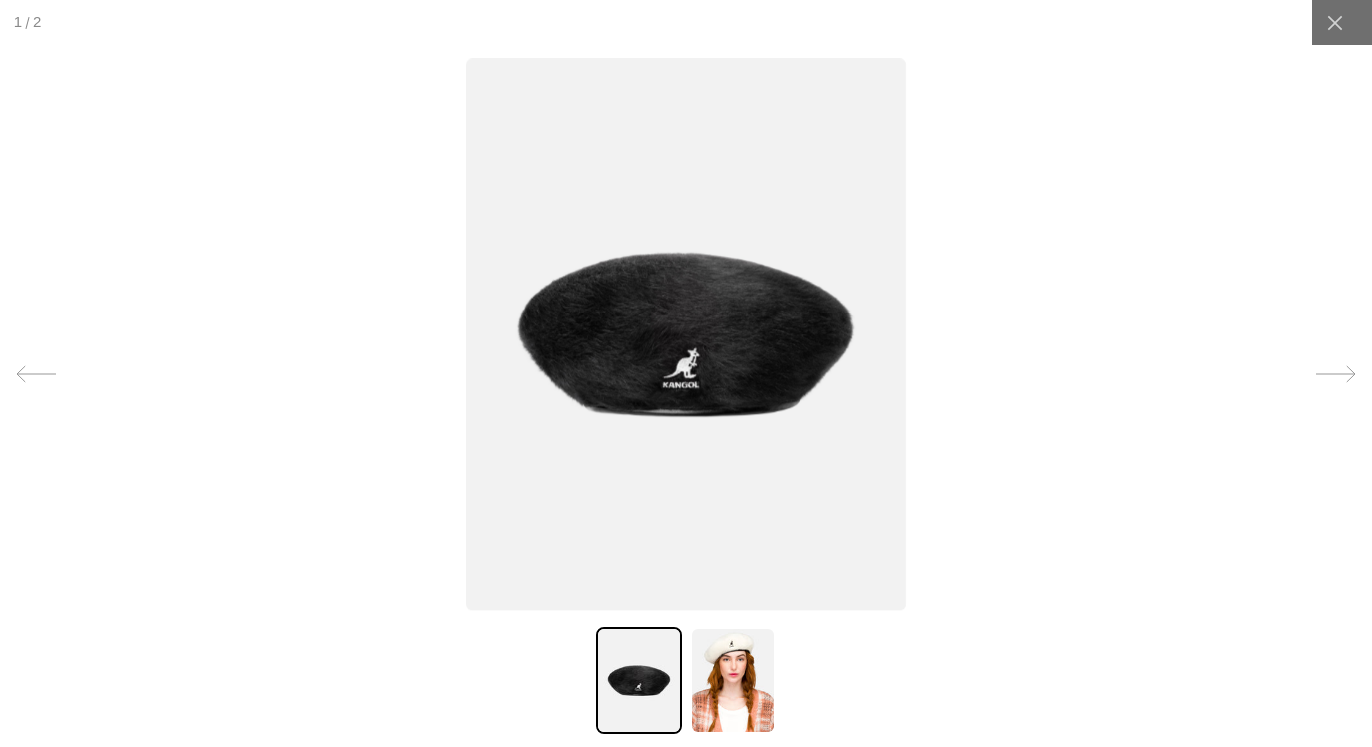 click at bounding box center [686, 335] 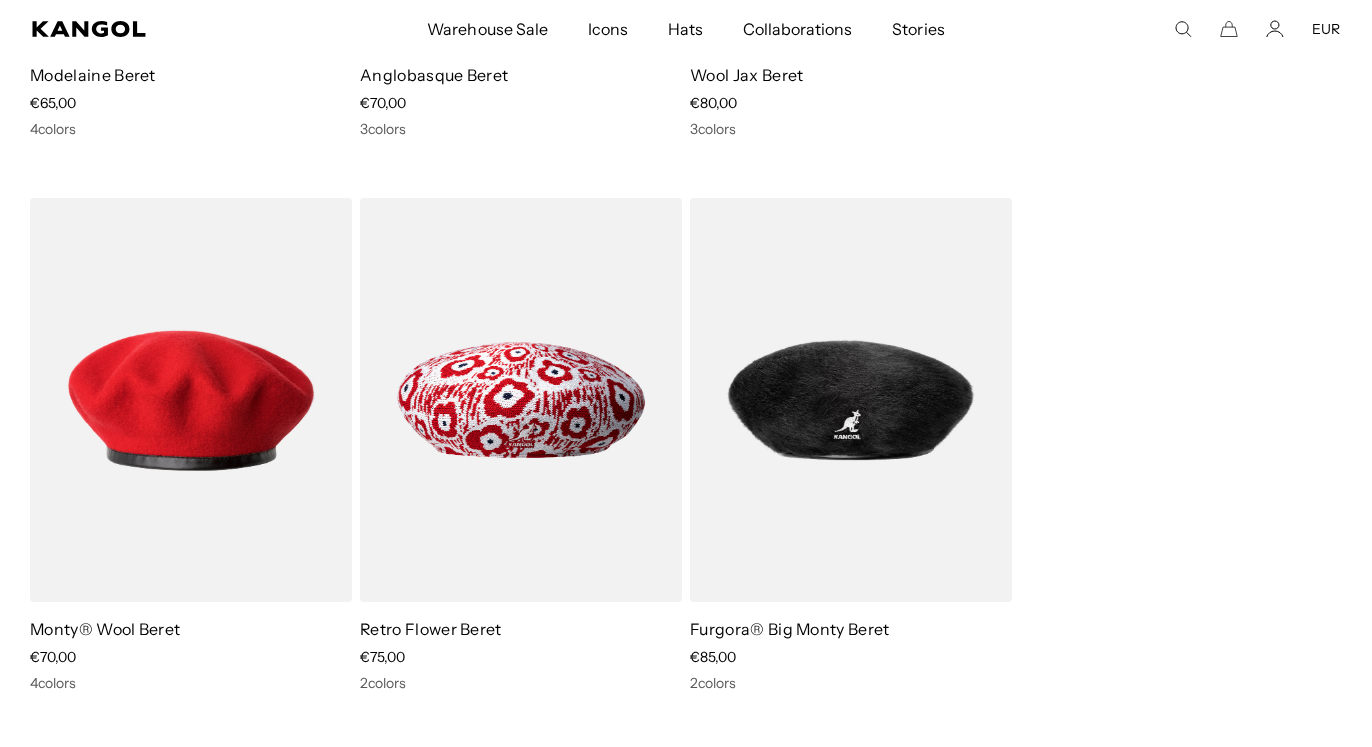 scroll, scrollTop: 1101, scrollLeft: 0, axis: vertical 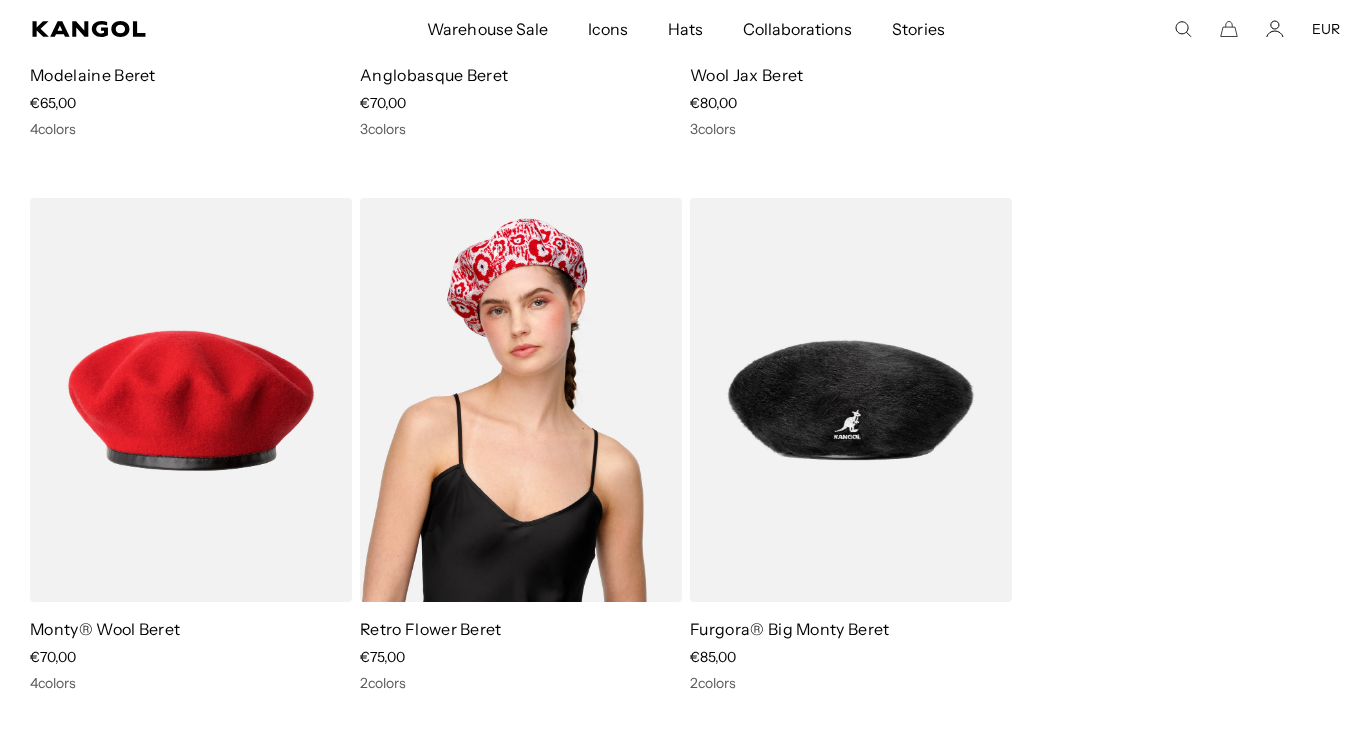 click at bounding box center (521, 400) 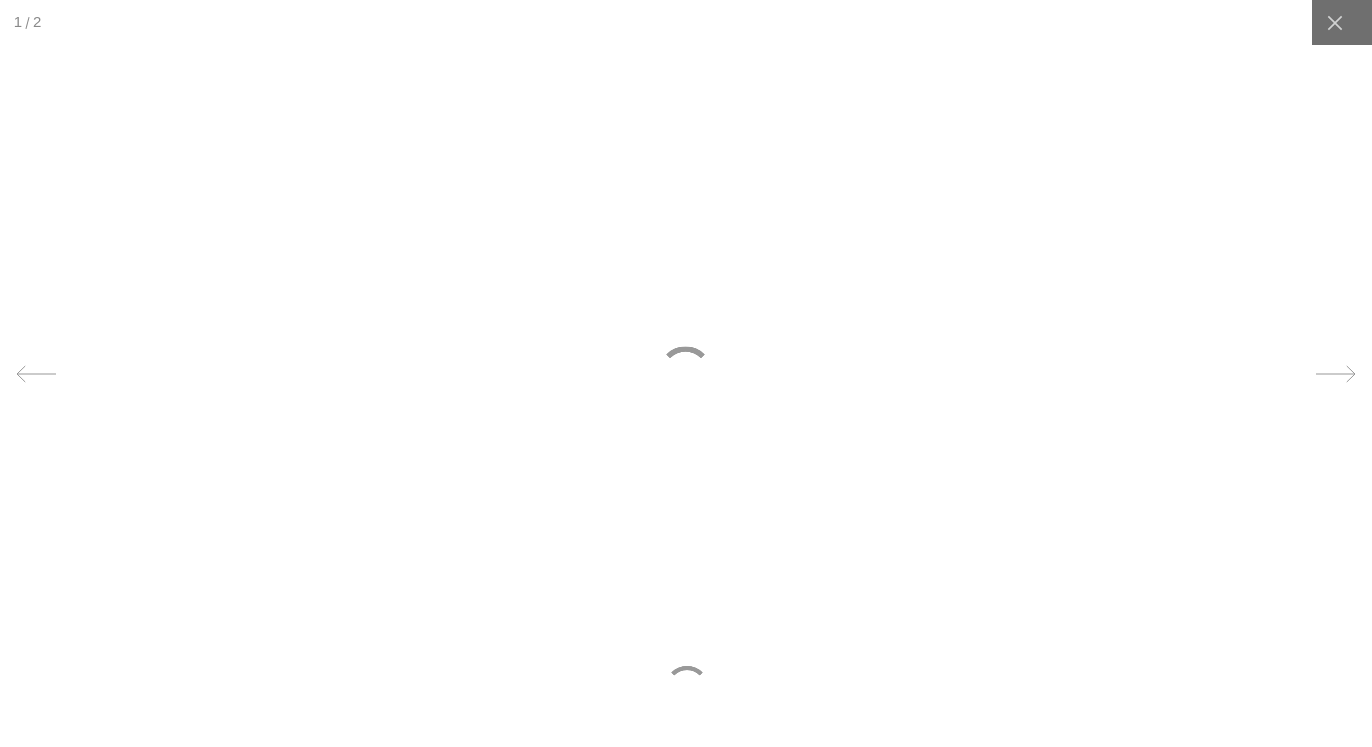 scroll, scrollTop: 0, scrollLeft: 0, axis: both 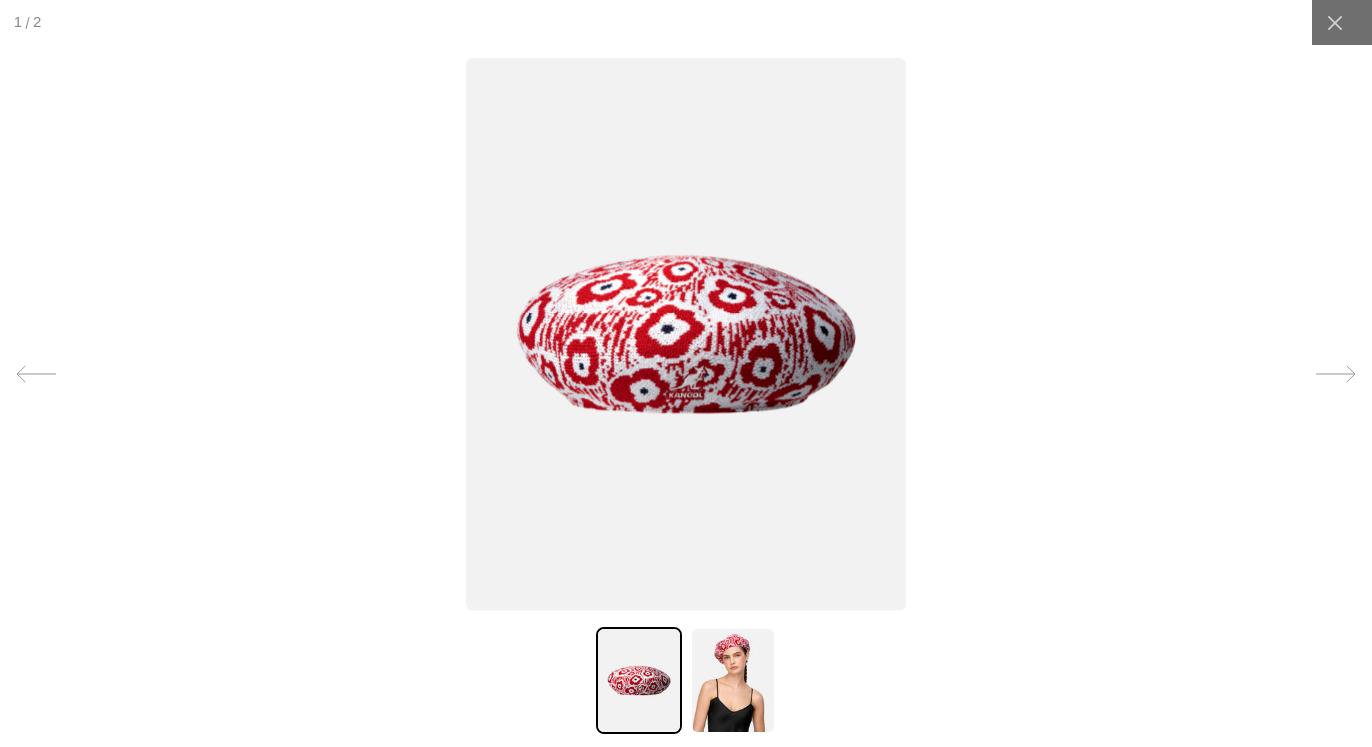 click at bounding box center (686, 335) 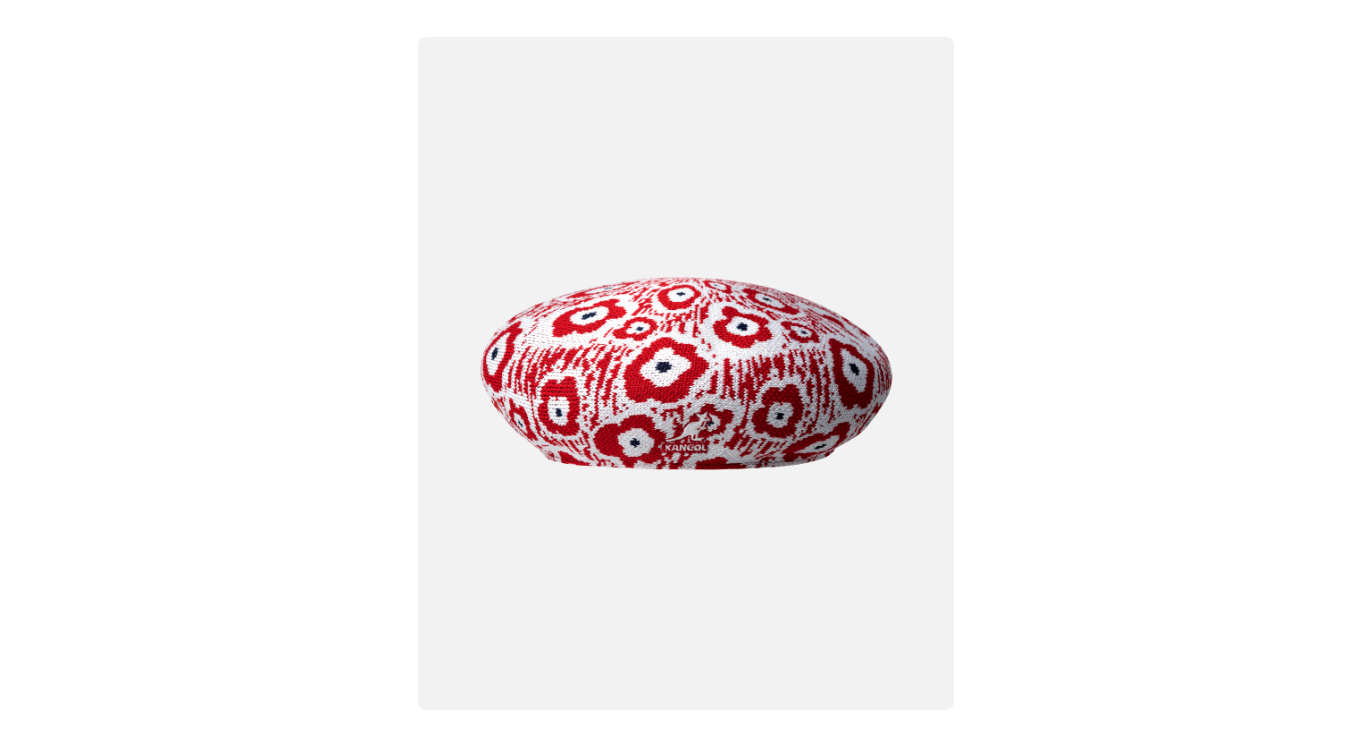 scroll, scrollTop: 0, scrollLeft: 412, axis: horizontal 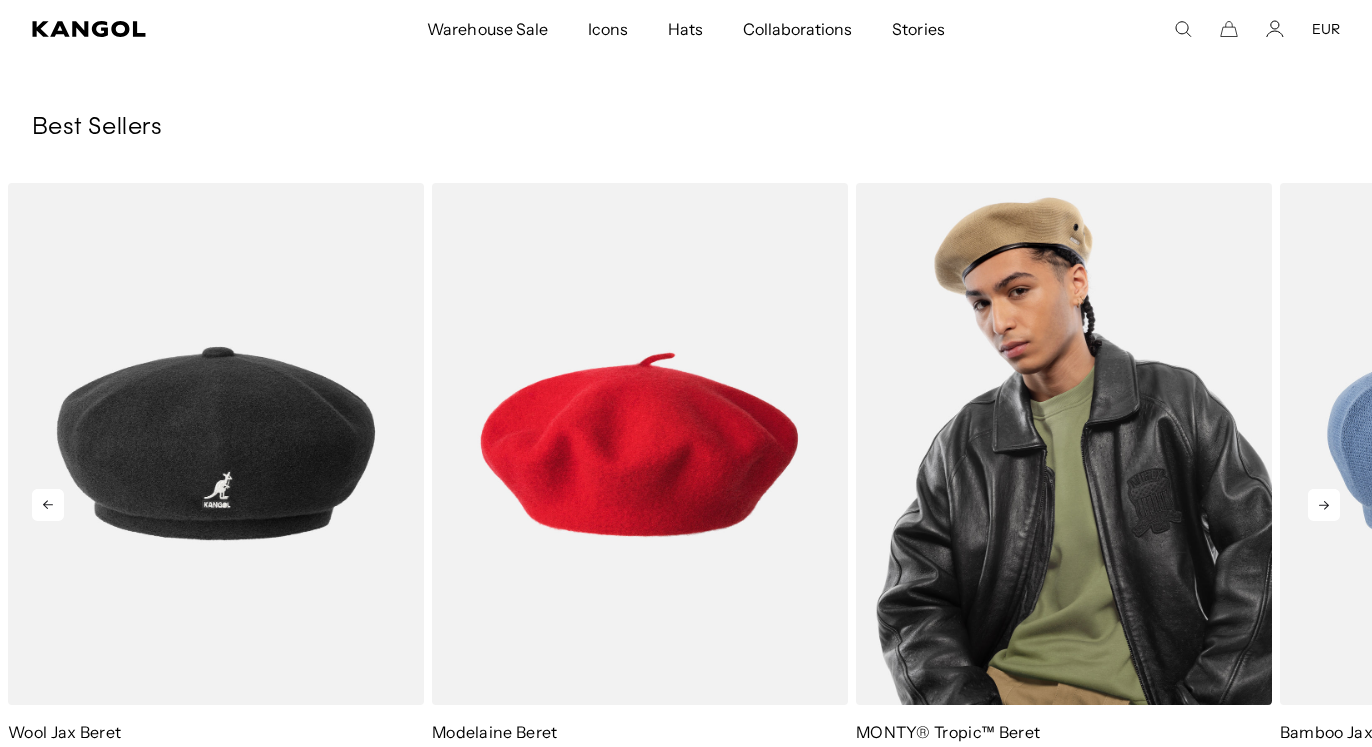 click at bounding box center [1064, 444] 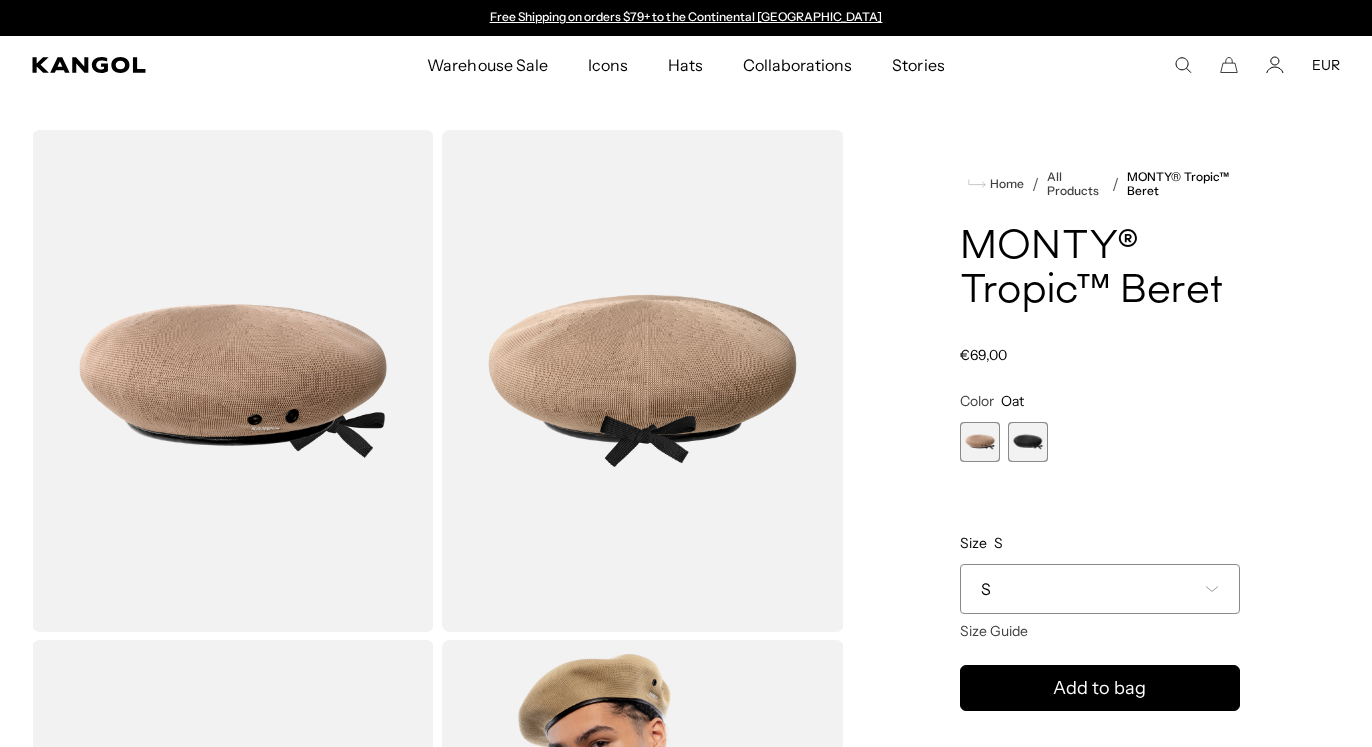 scroll, scrollTop: 0, scrollLeft: 0, axis: both 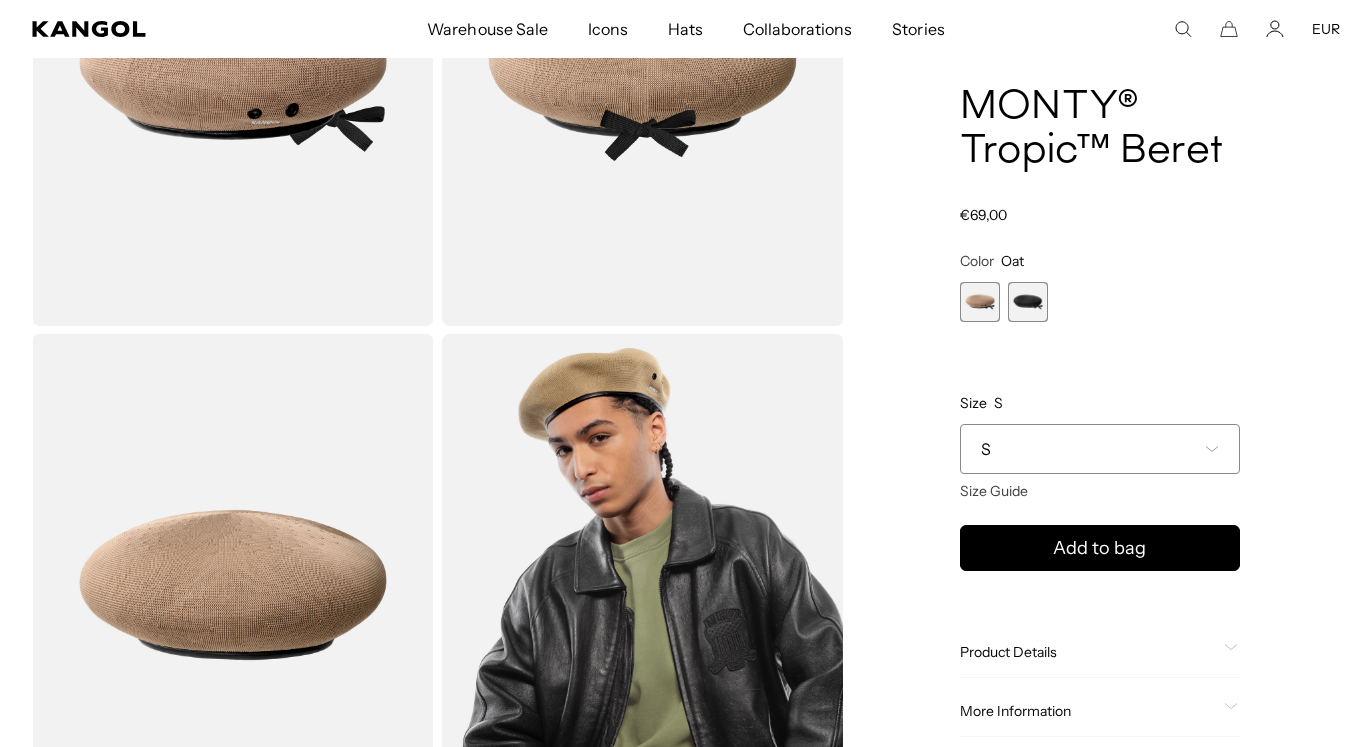 click at bounding box center (233, 585) 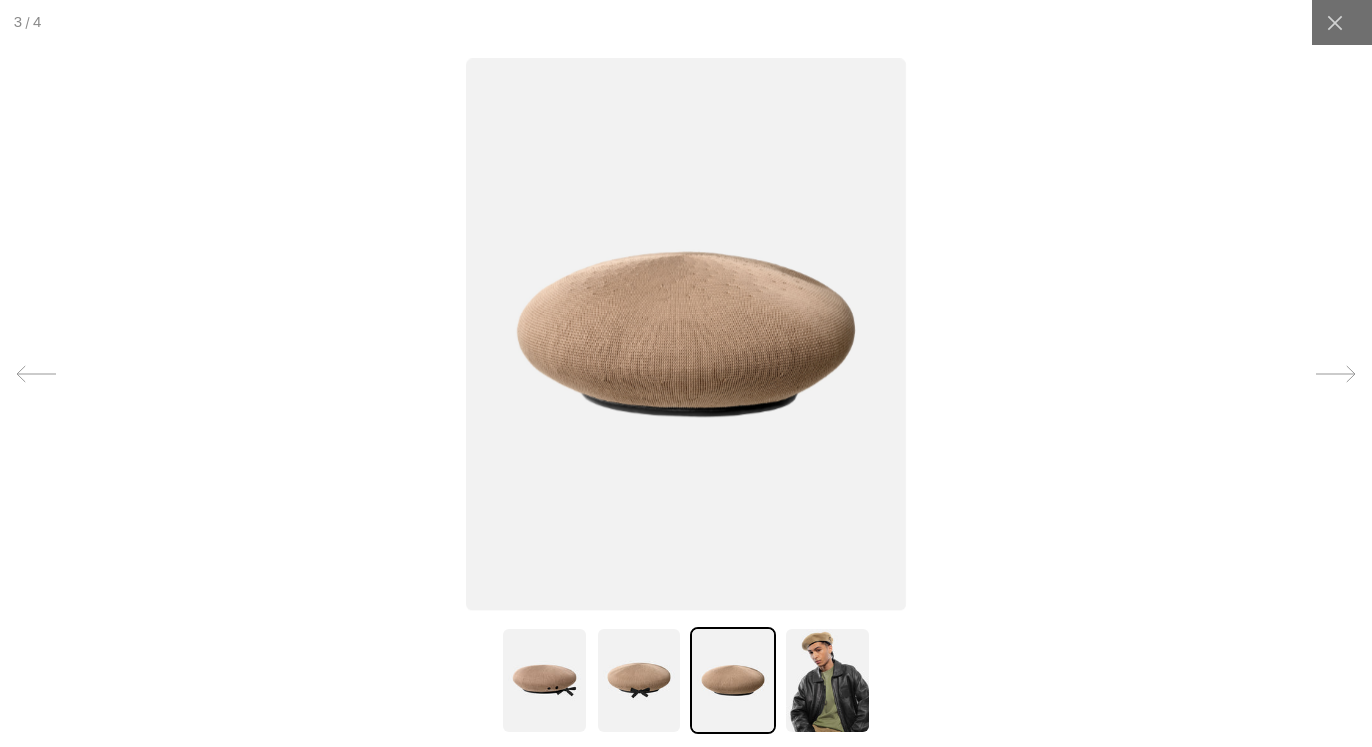 scroll, scrollTop: 0, scrollLeft: 0, axis: both 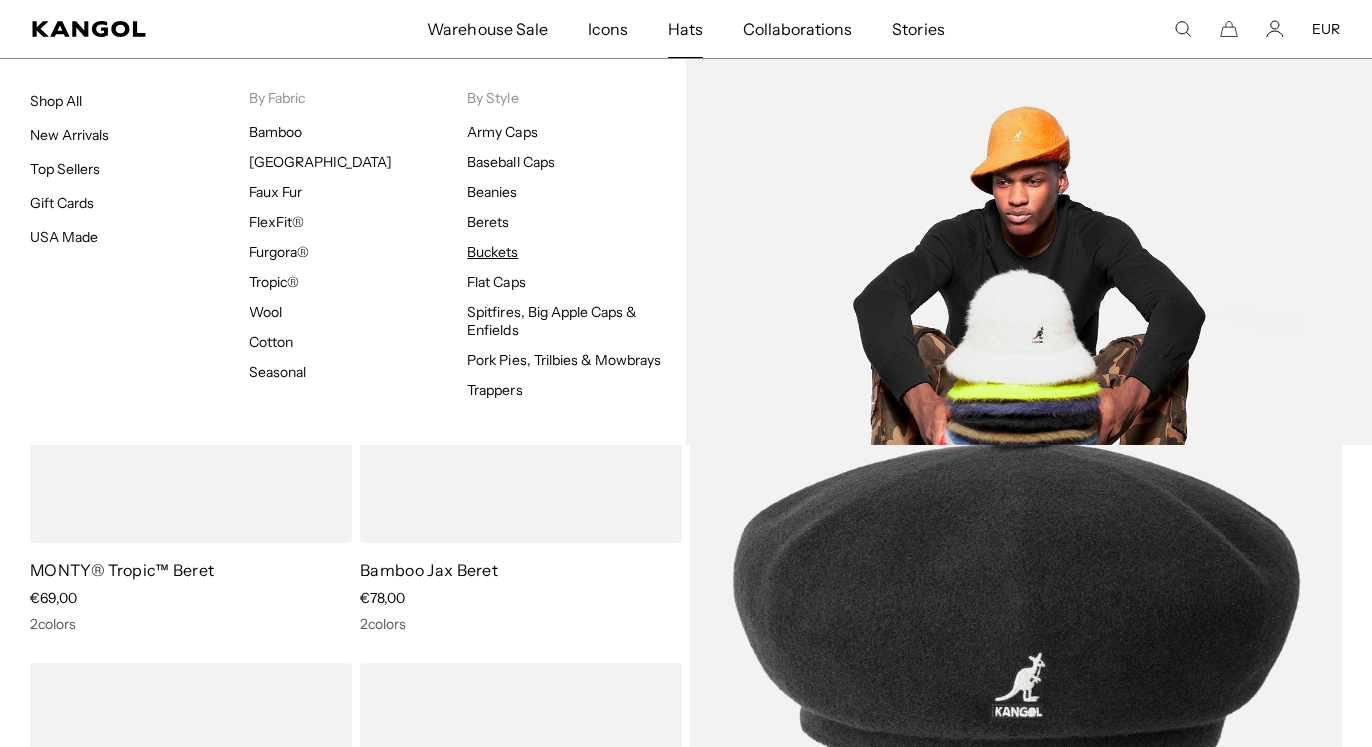 click on "Buckets" at bounding box center (492, 252) 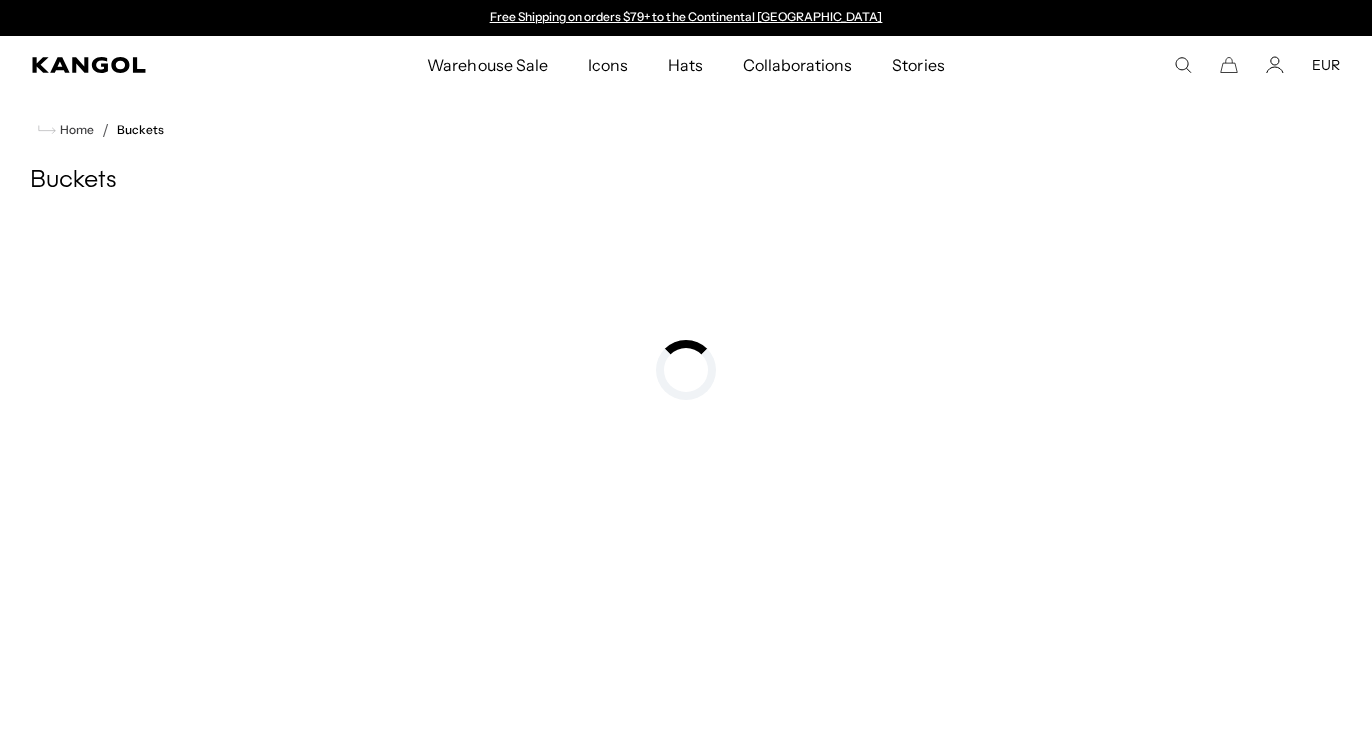 scroll, scrollTop: 0, scrollLeft: 0, axis: both 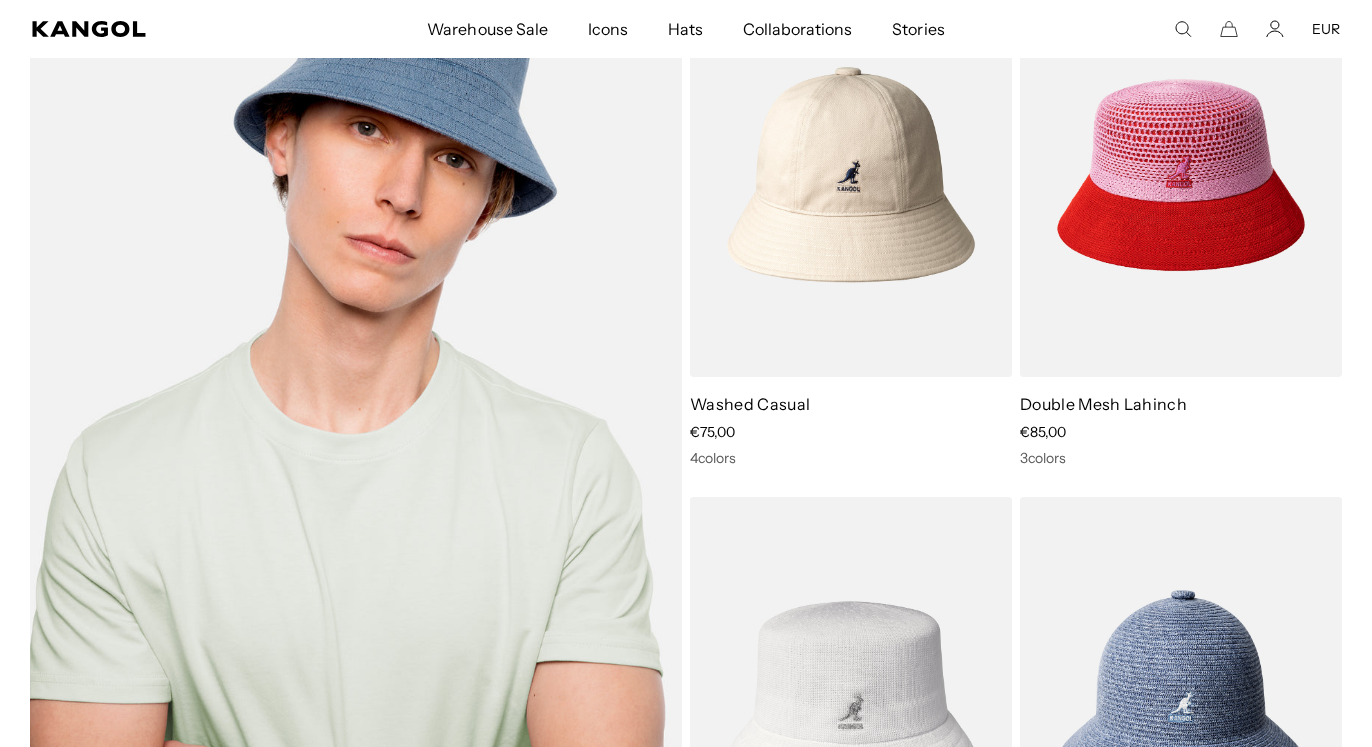 click at bounding box center [356, 437] 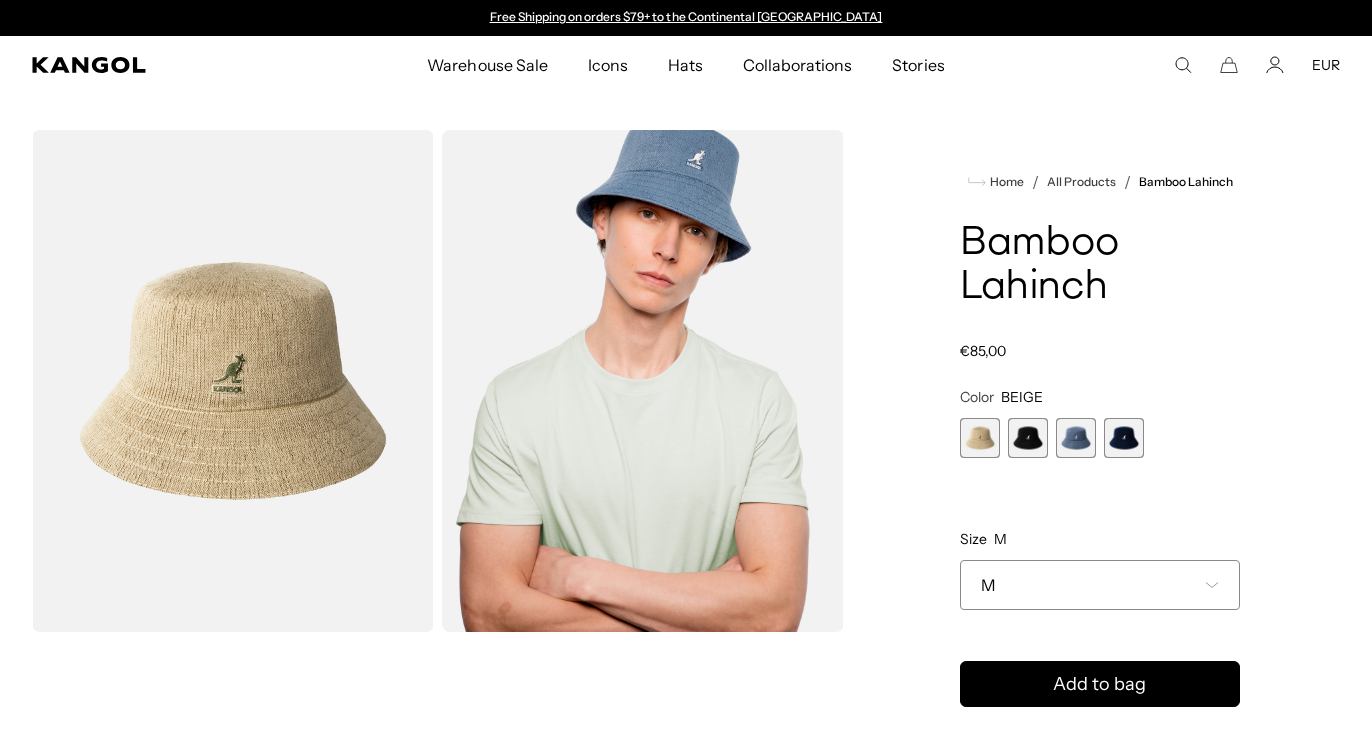 scroll, scrollTop: 0, scrollLeft: 0, axis: both 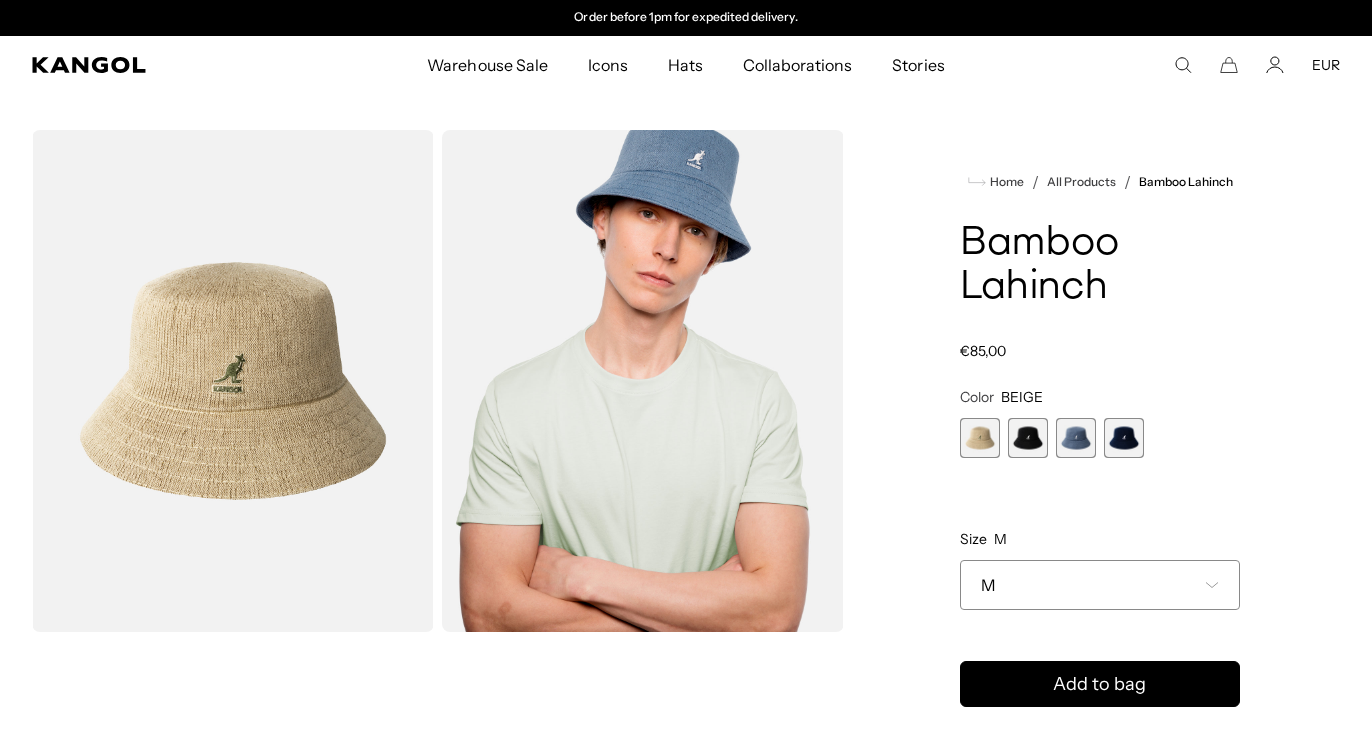 click at bounding box center [233, 381] 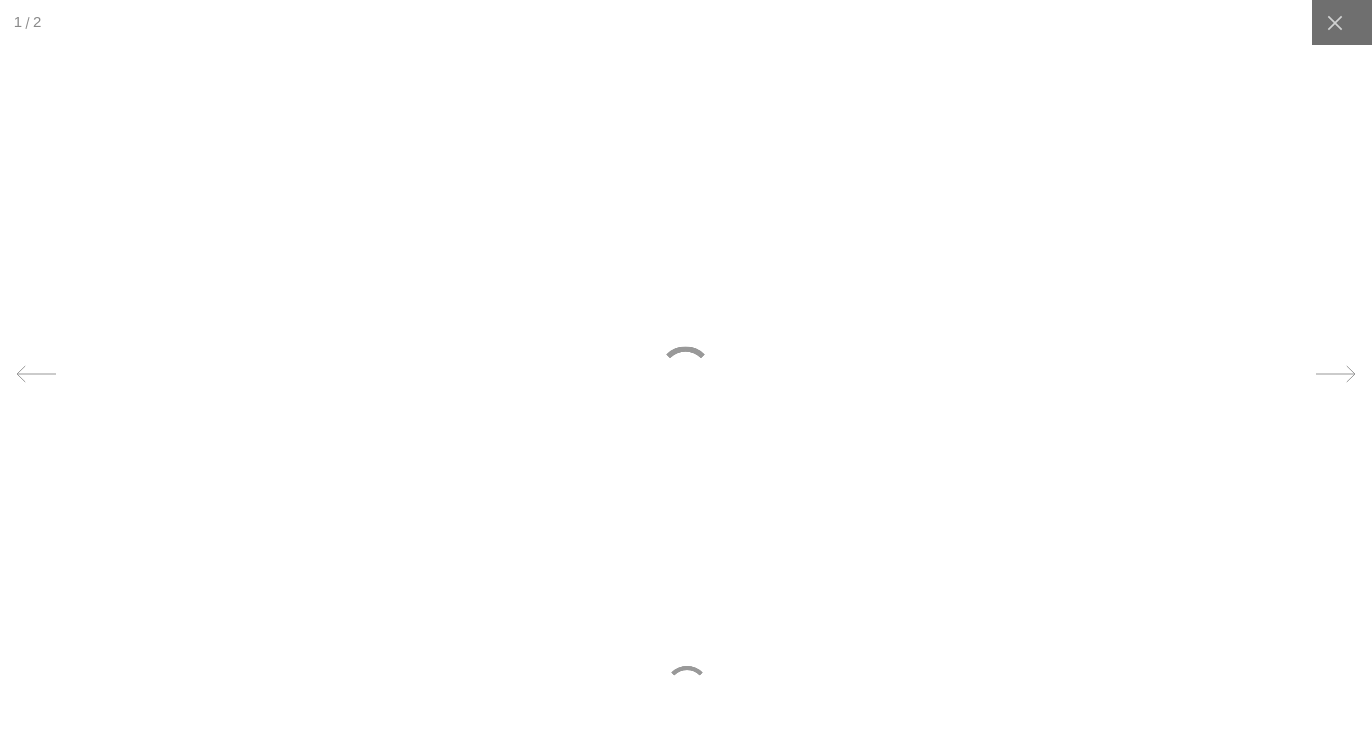 scroll, scrollTop: 0, scrollLeft: 0, axis: both 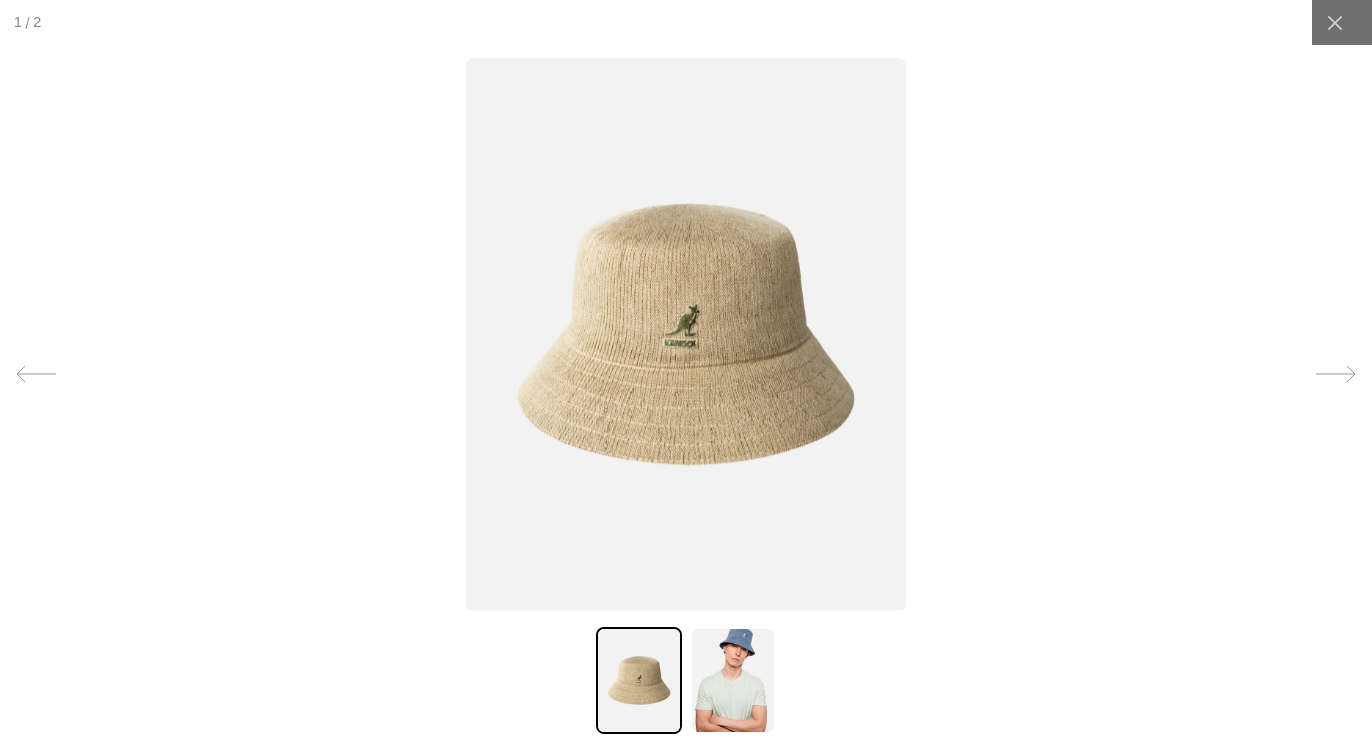 click at bounding box center (686, 335) 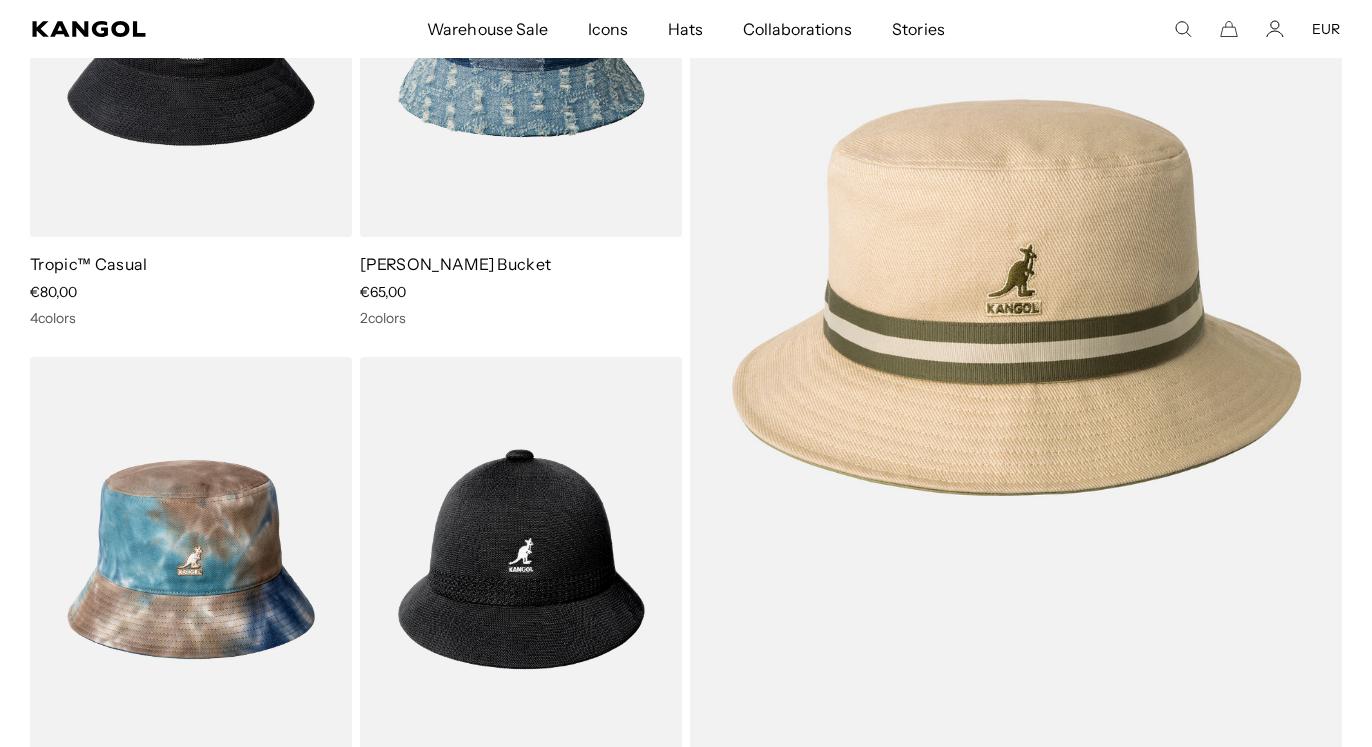 scroll, scrollTop: 1305, scrollLeft: 0, axis: vertical 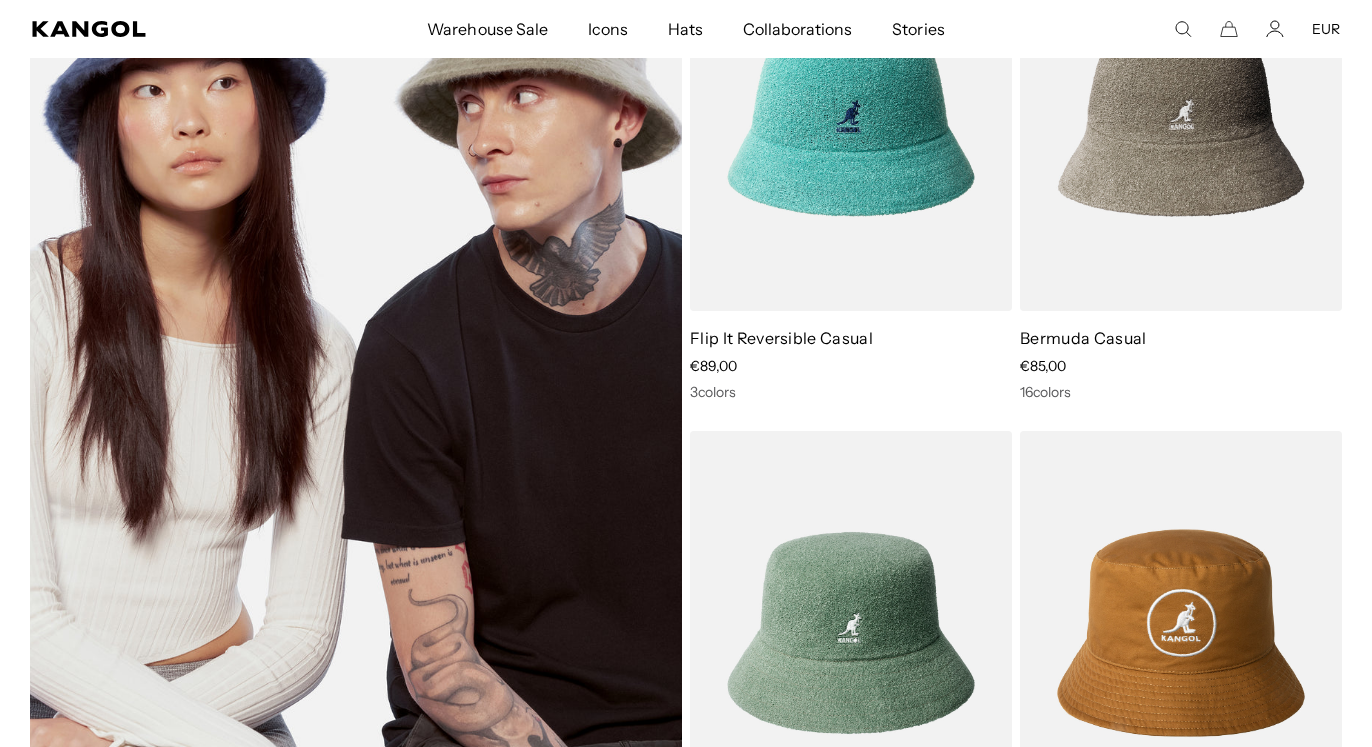 click at bounding box center (356, 371) 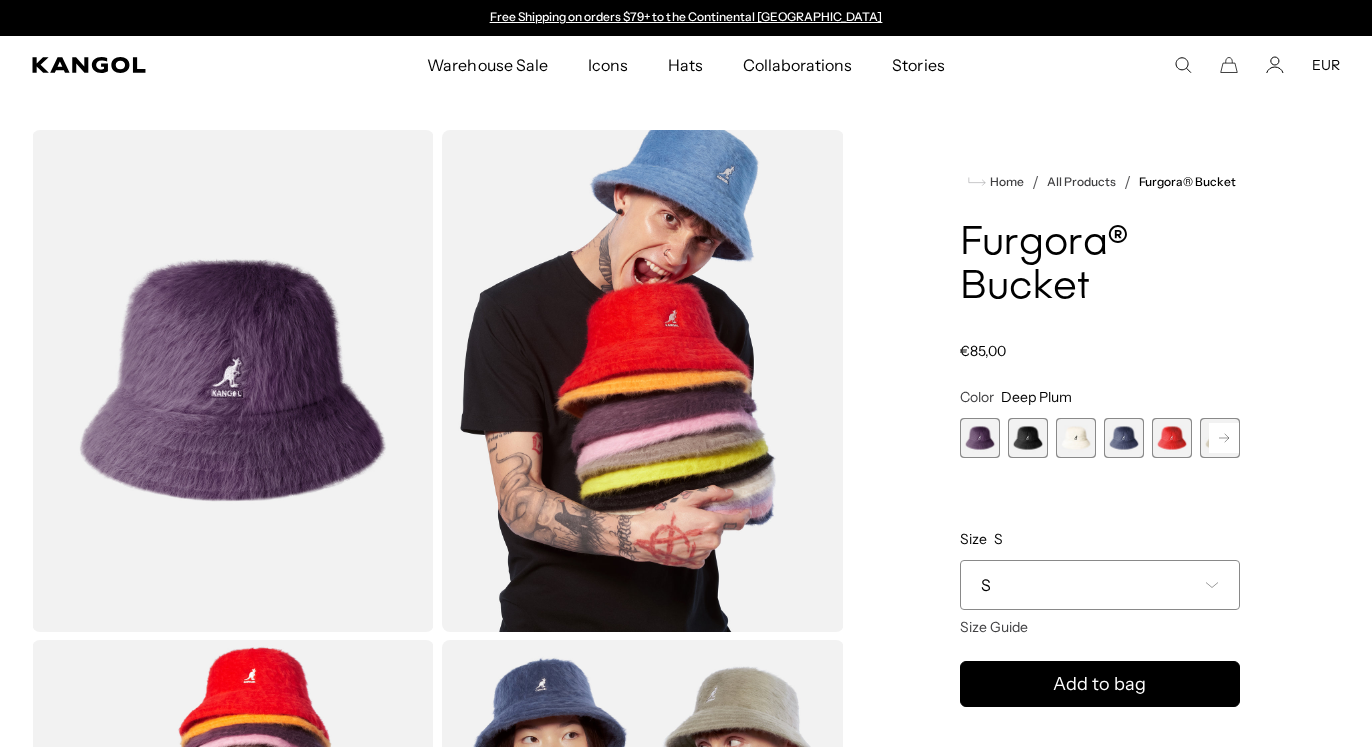 drag, startPoint x: 0, startPoint y: 0, endPoint x: 291, endPoint y: 388, distance: 485 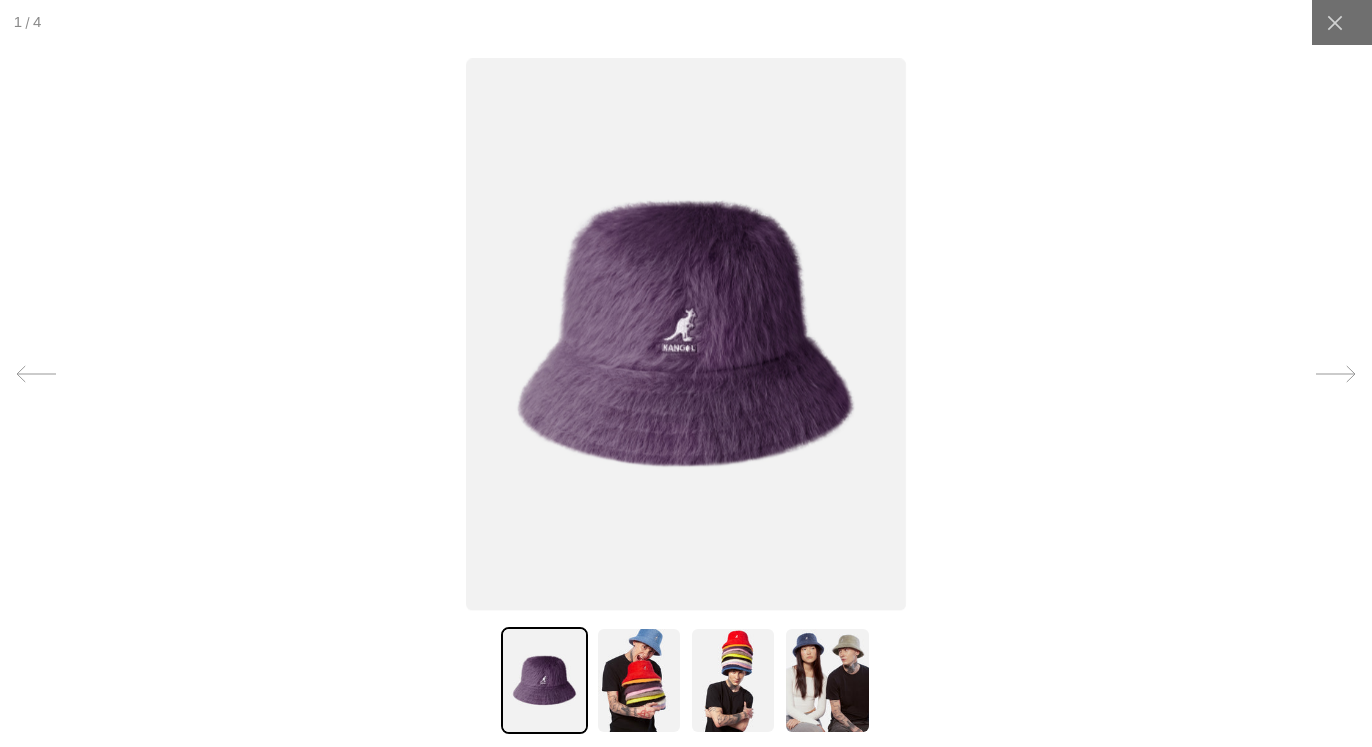 scroll, scrollTop: 0, scrollLeft: 412, axis: horizontal 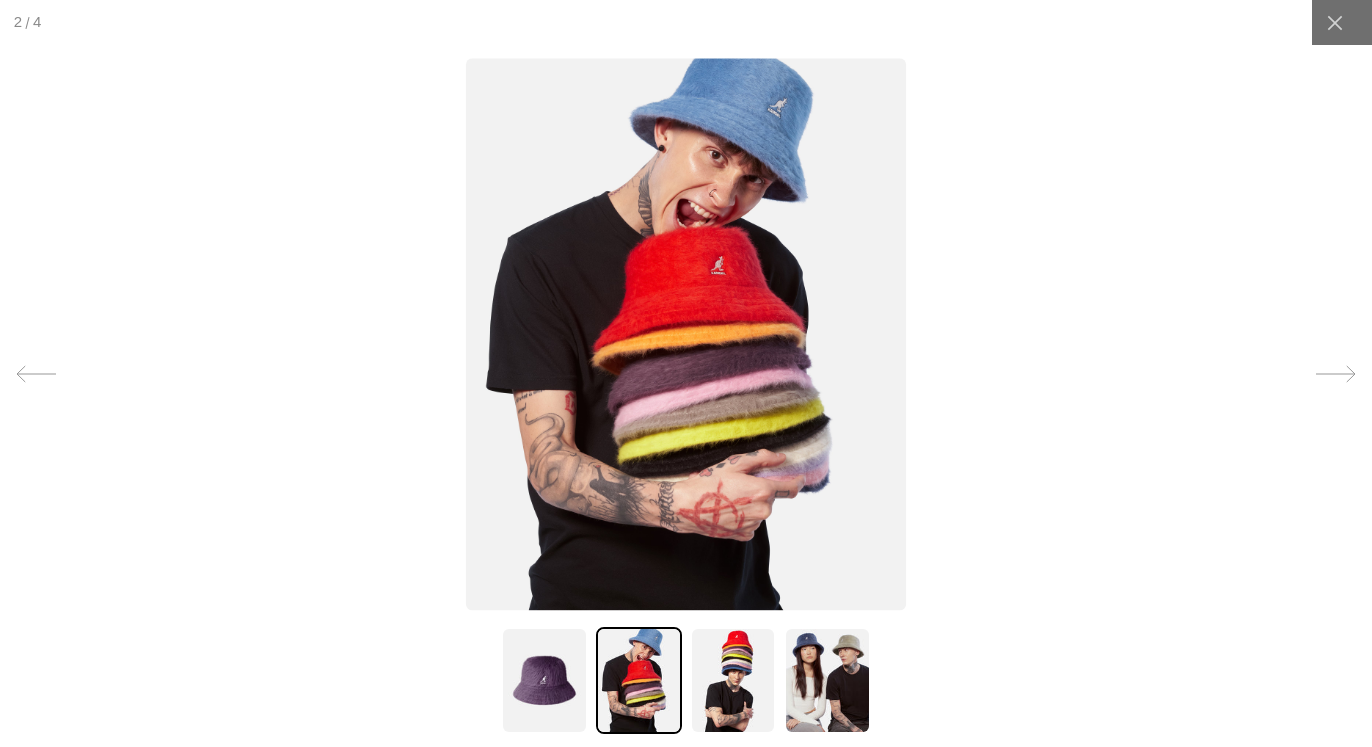 click at bounding box center [733, 680] 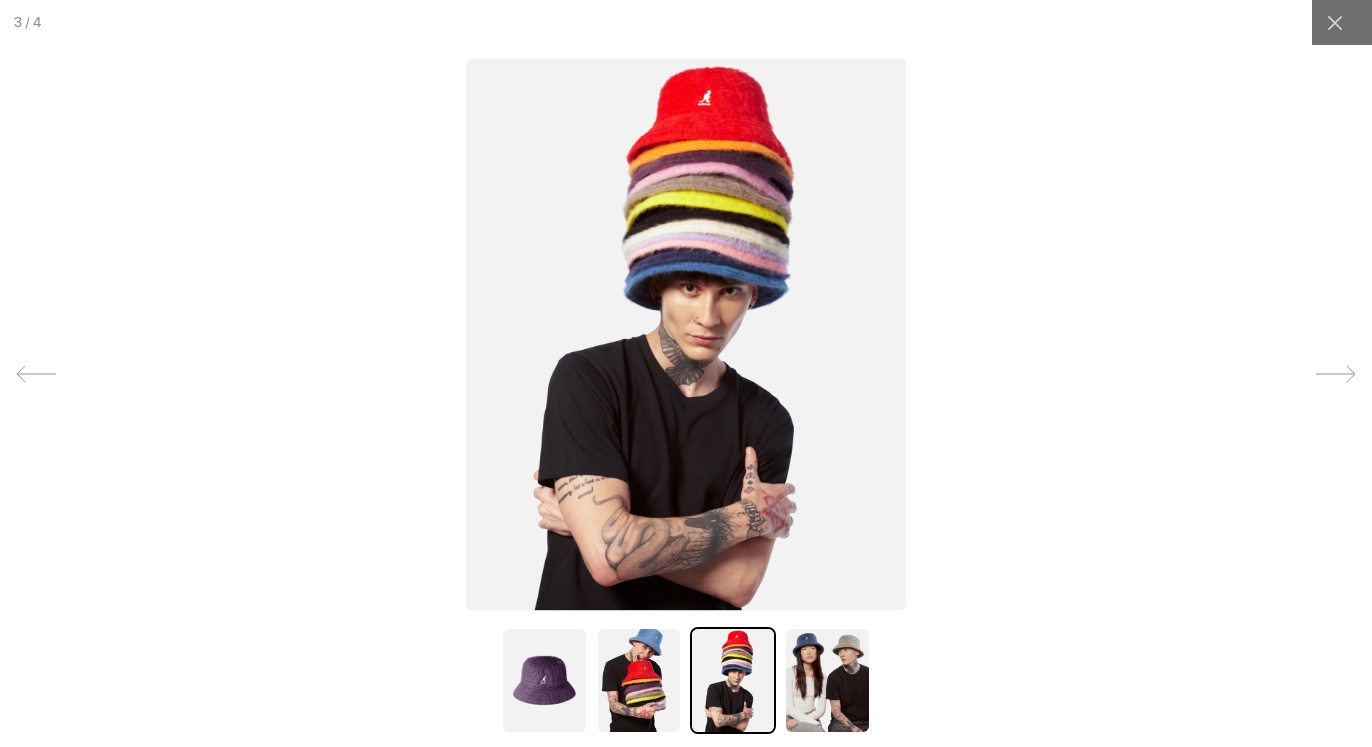scroll, scrollTop: 0, scrollLeft: 412, axis: horizontal 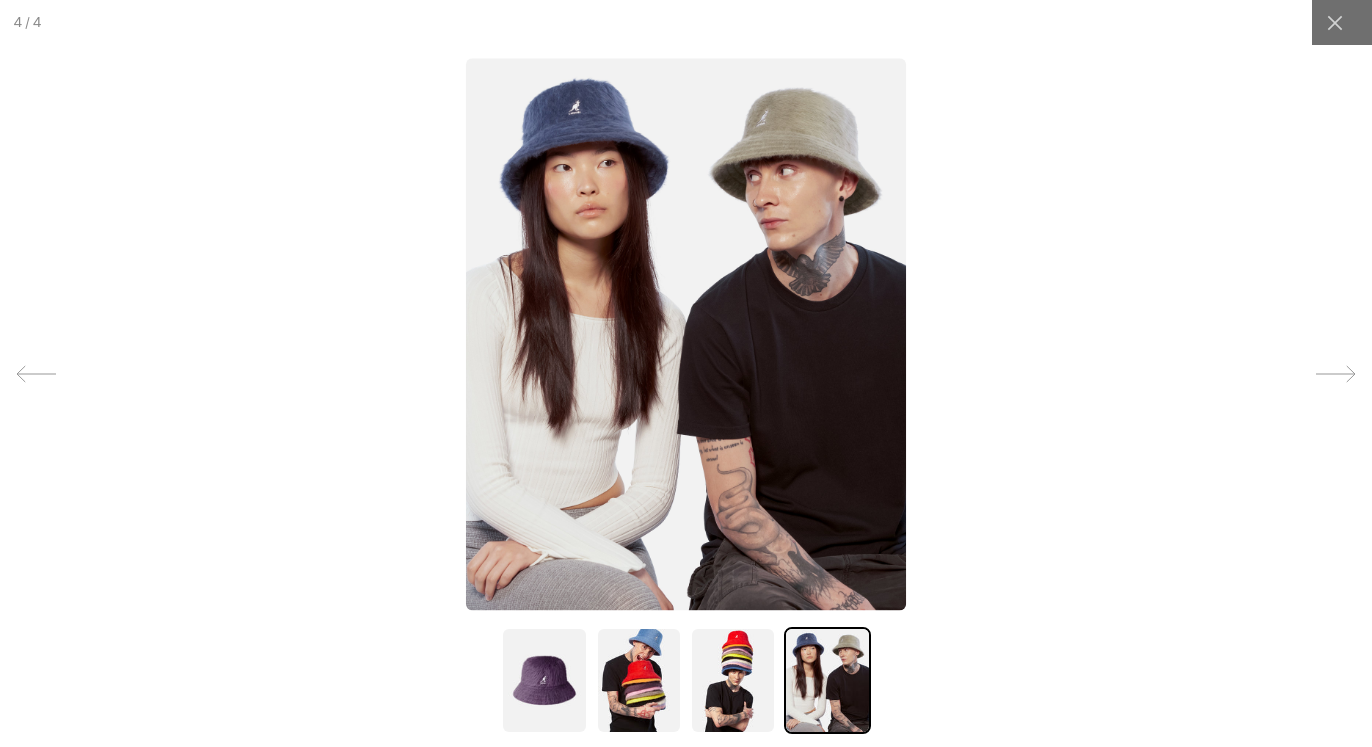 click at bounding box center (733, 680) 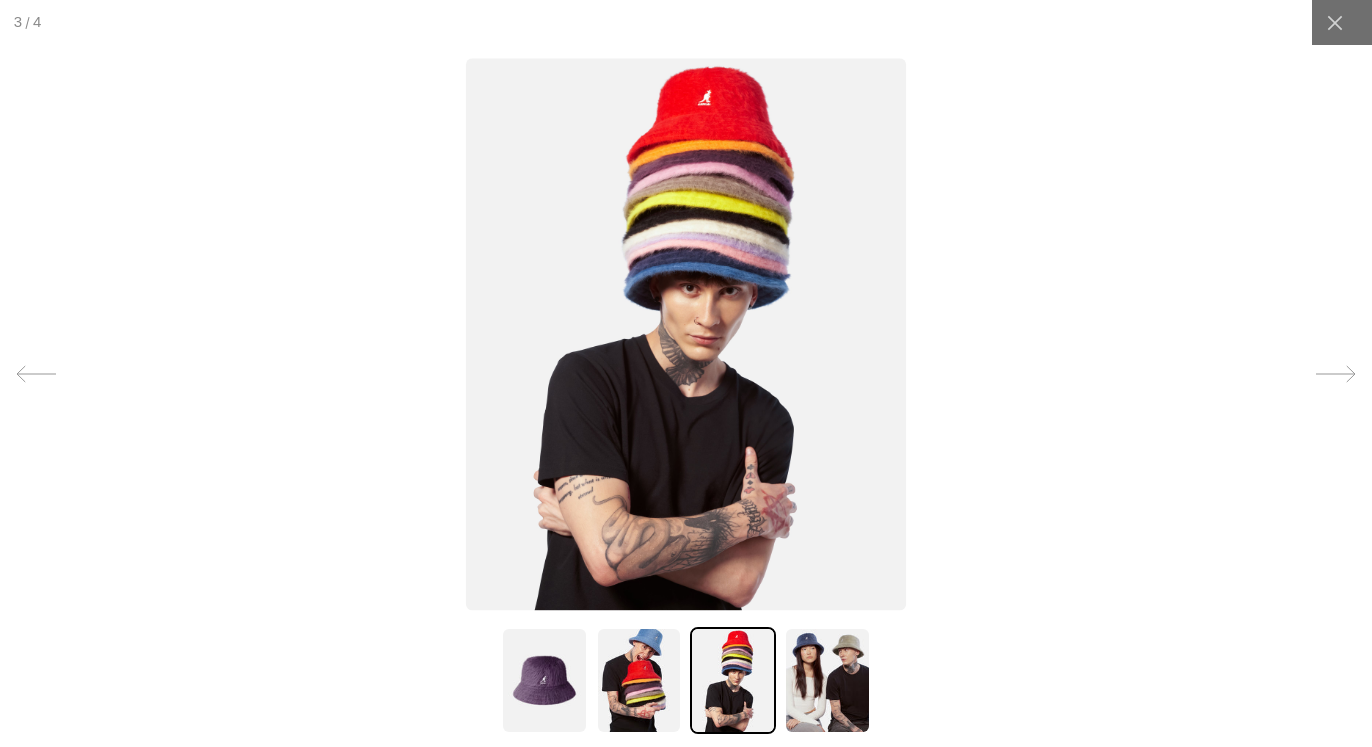 scroll, scrollTop: 0, scrollLeft: 412, axis: horizontal 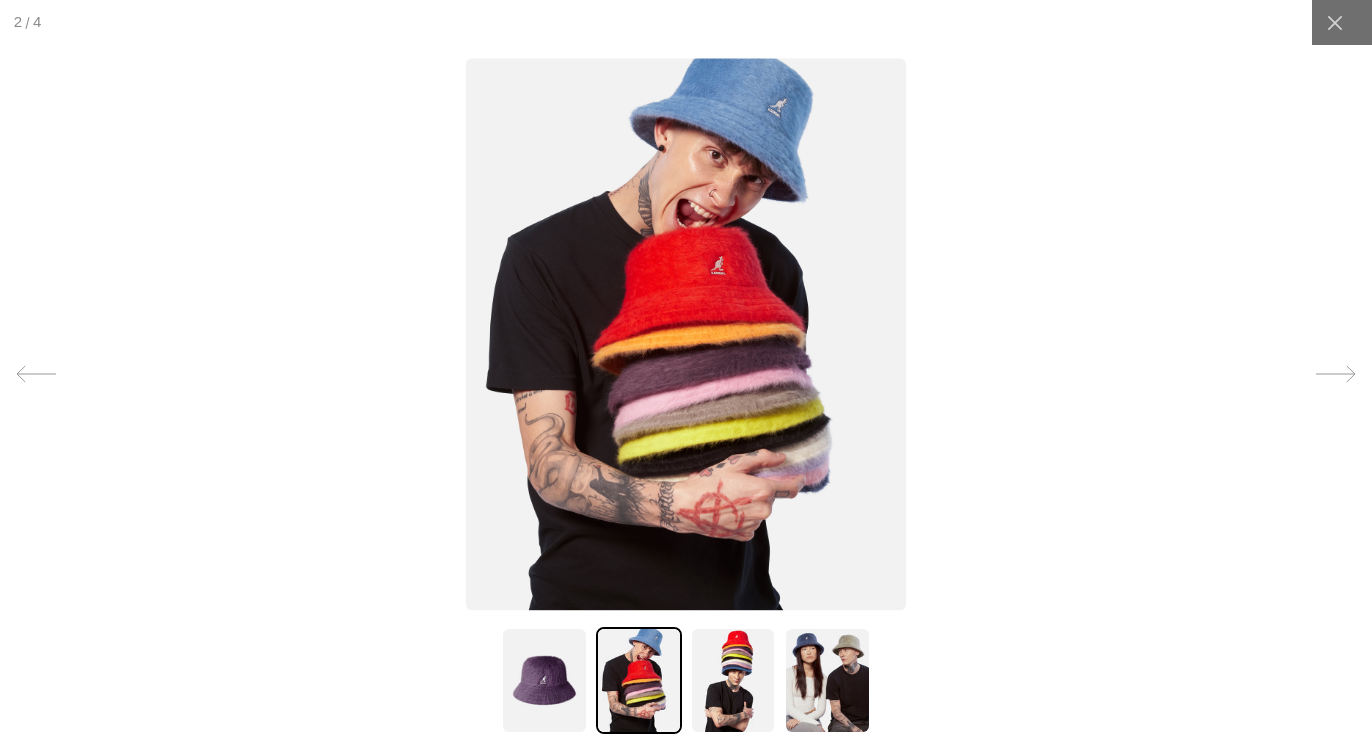 click at bounding box center [733, 680] 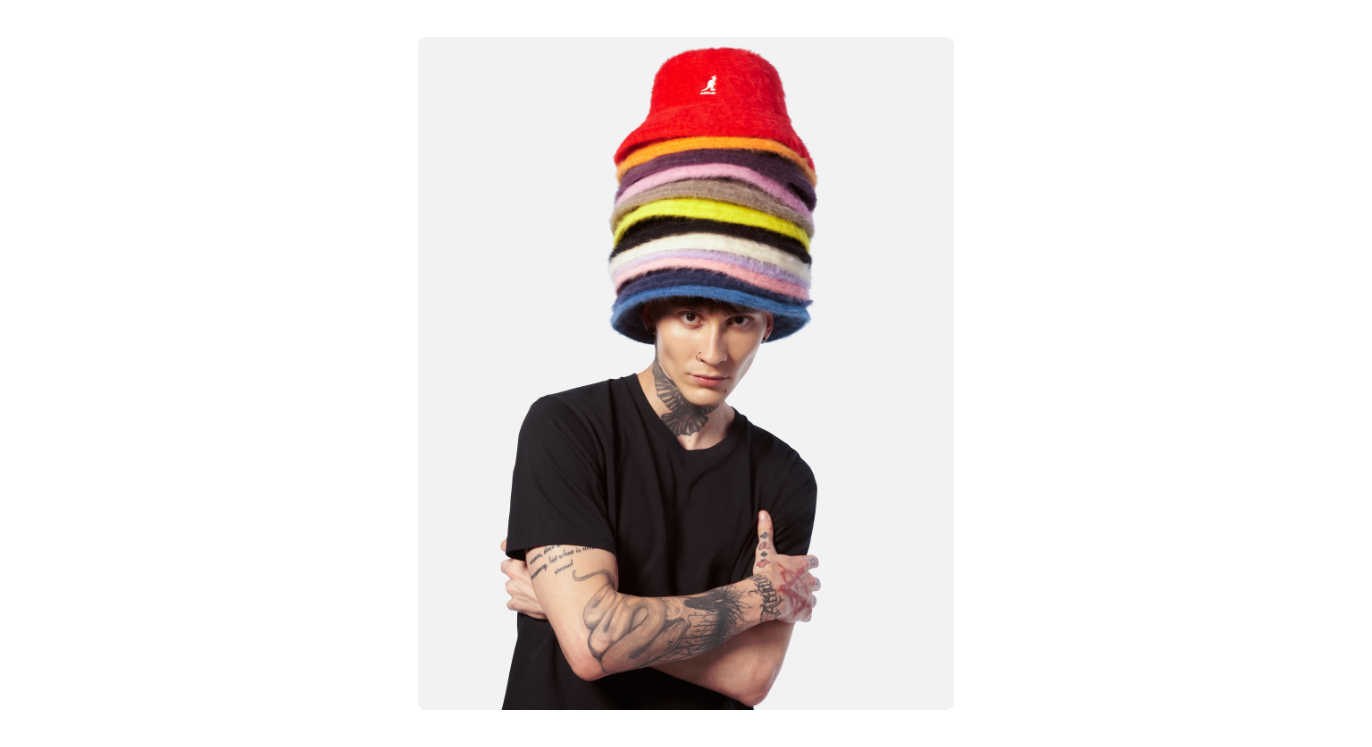 scroll, scrollTop: 0, scrollLeft: 0, axis: both 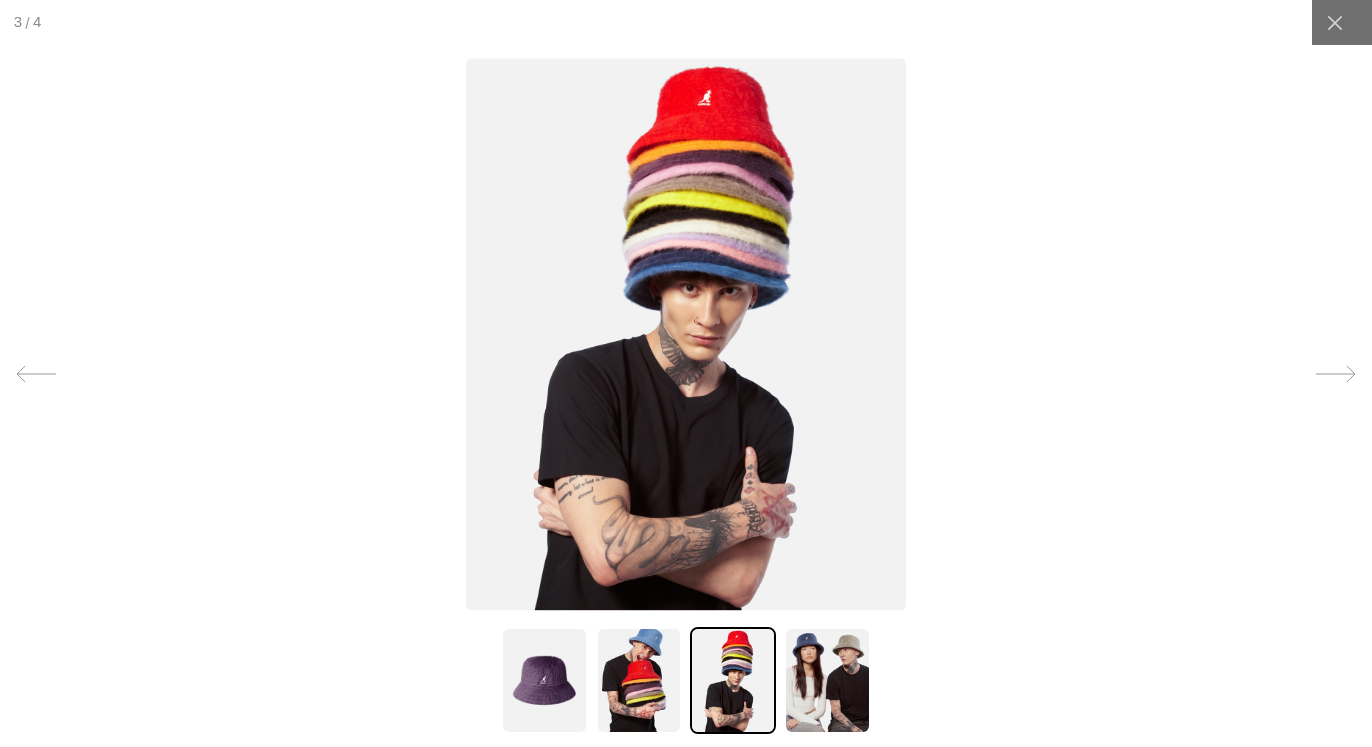 click at bounding box center (686, 335) 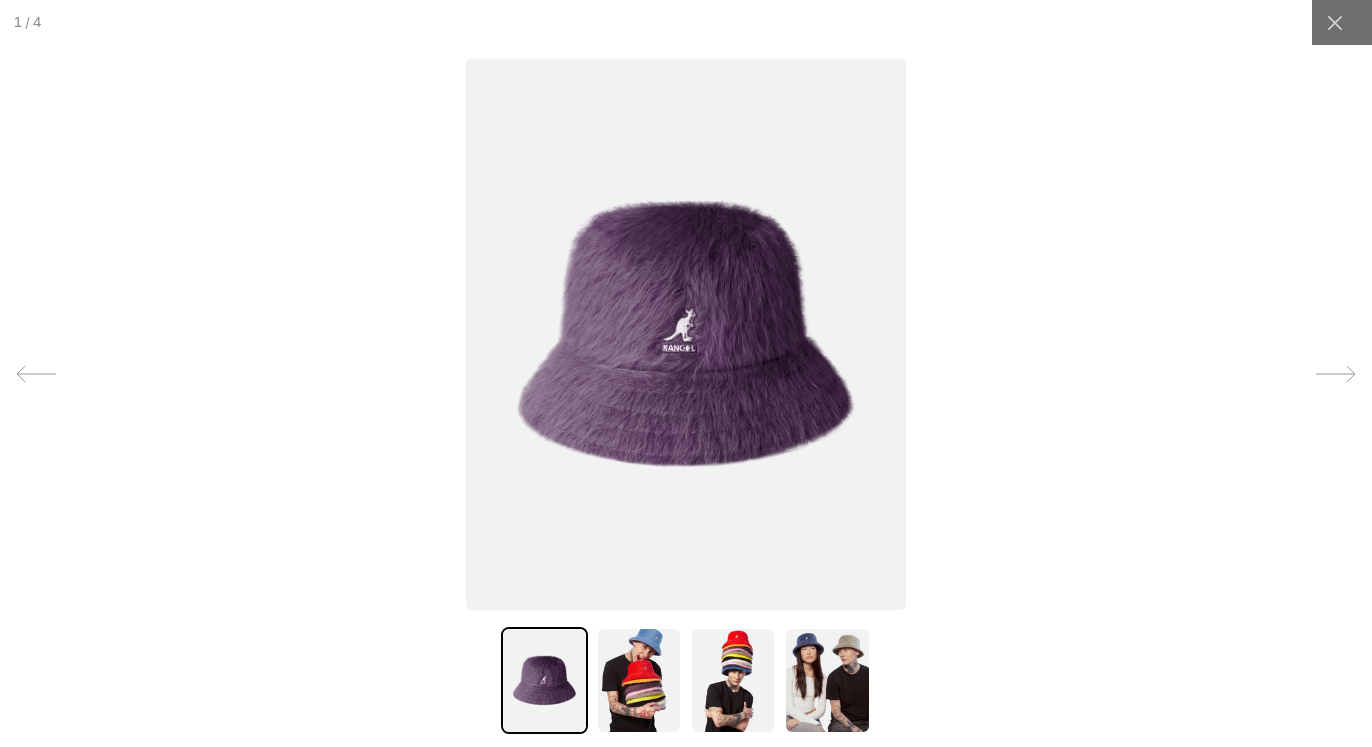 scroll, scrollTop: 0, scrollLeft: 0, axis: both 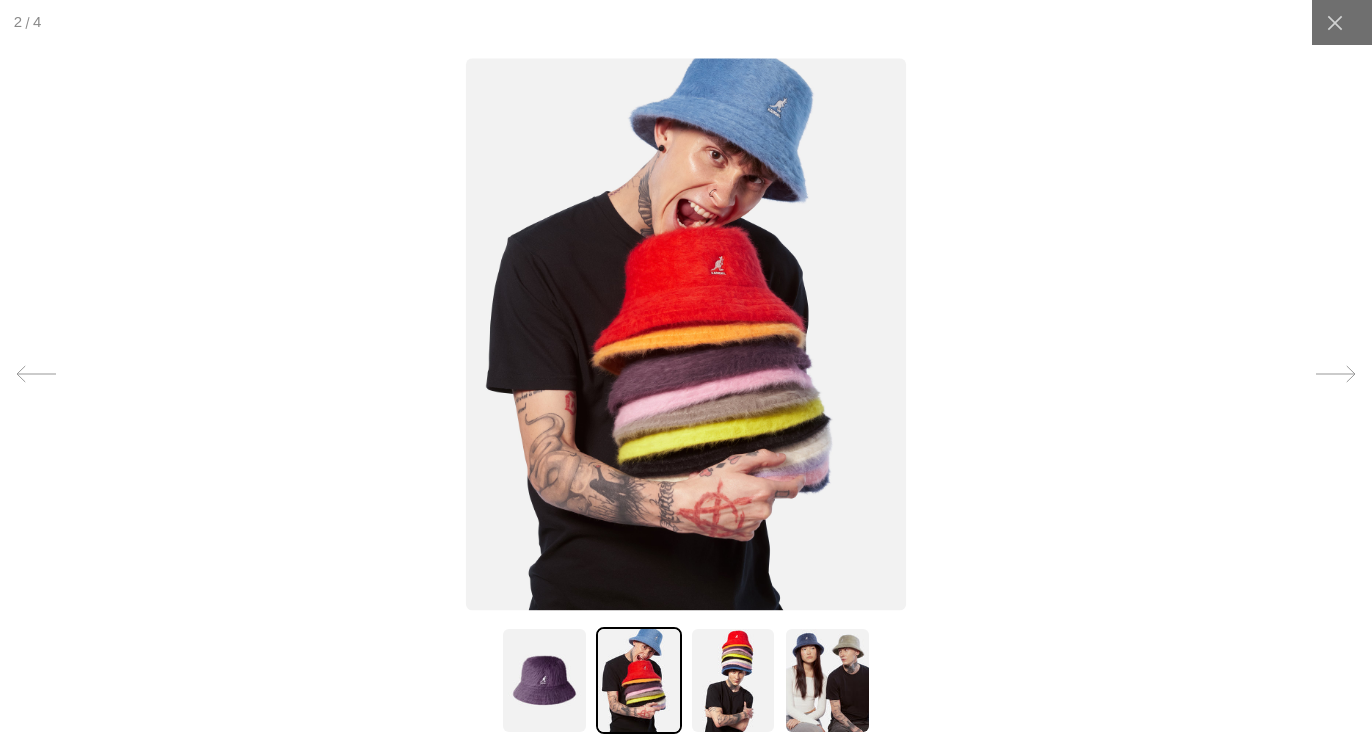 click at bounding box center [544, 680] 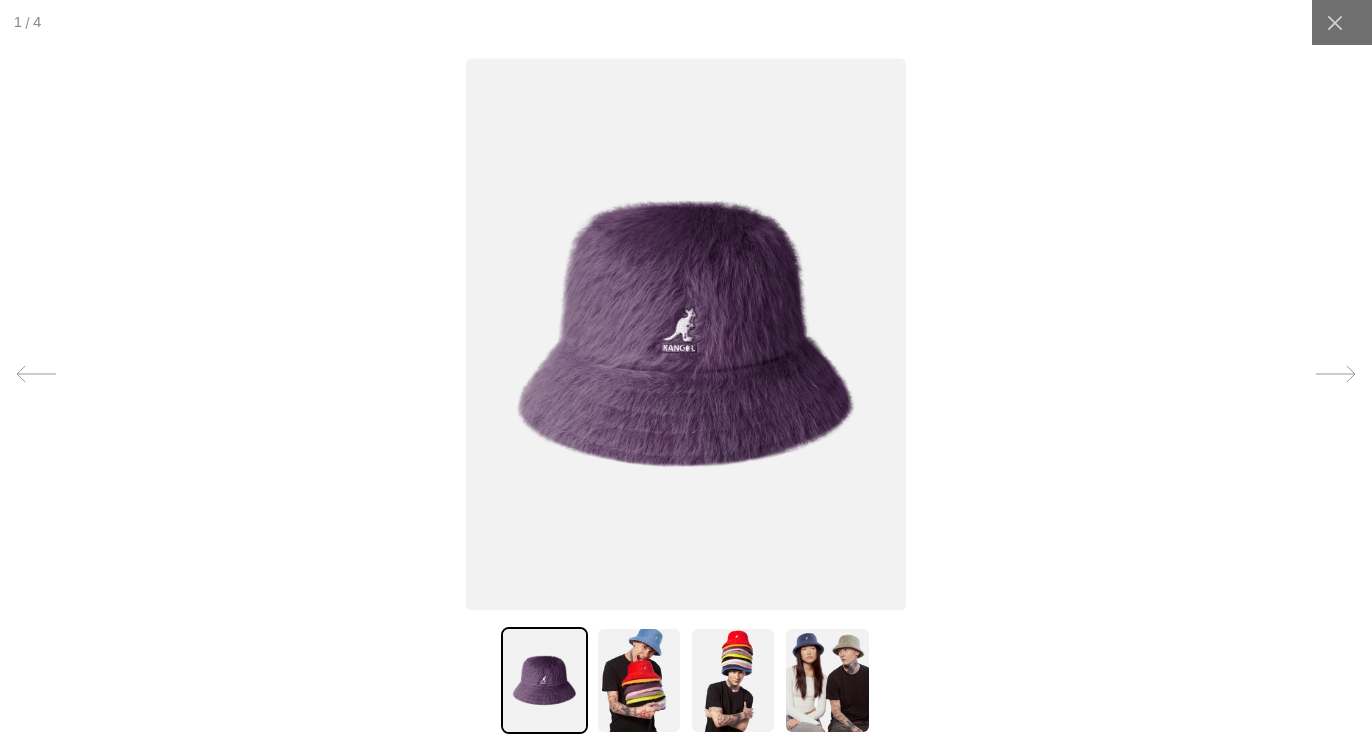 scroll, scrollTop: 0, scrollLeft: 412, axis: horizontal 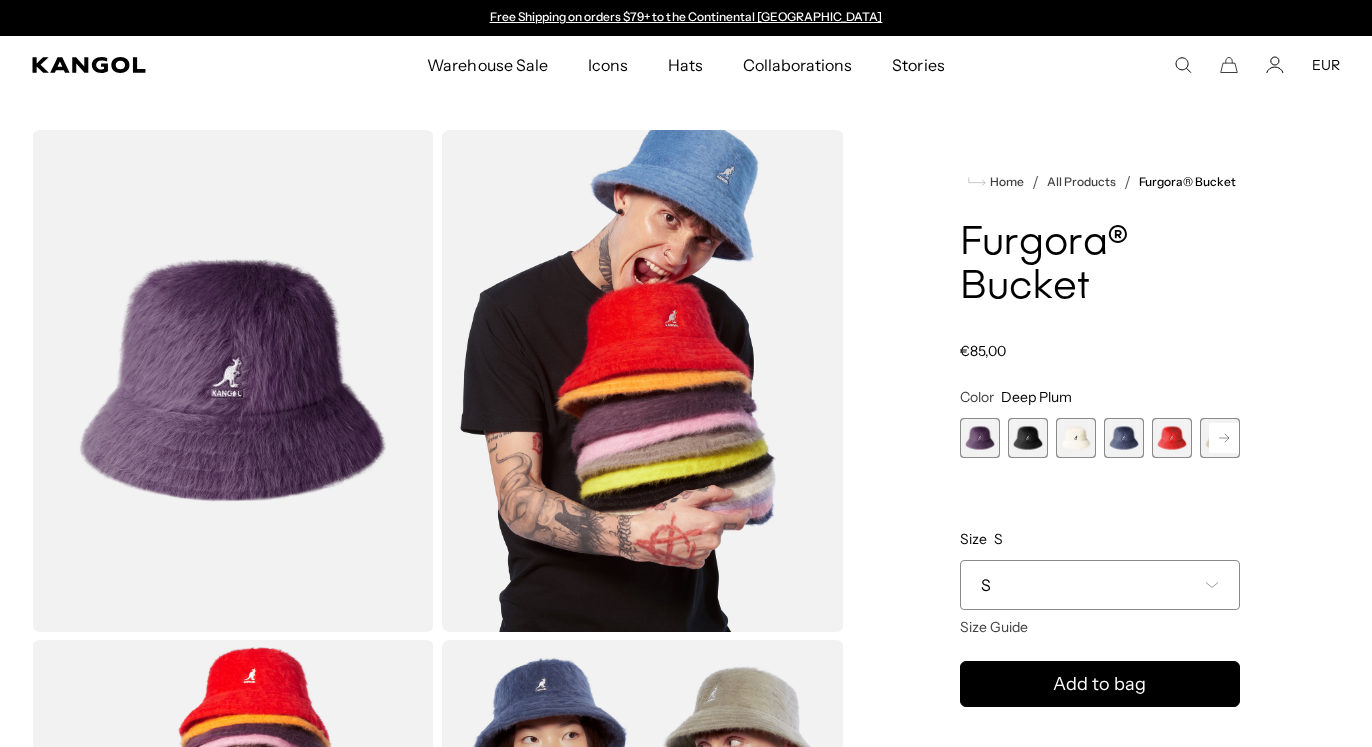 click at bounding box center (233, 381) 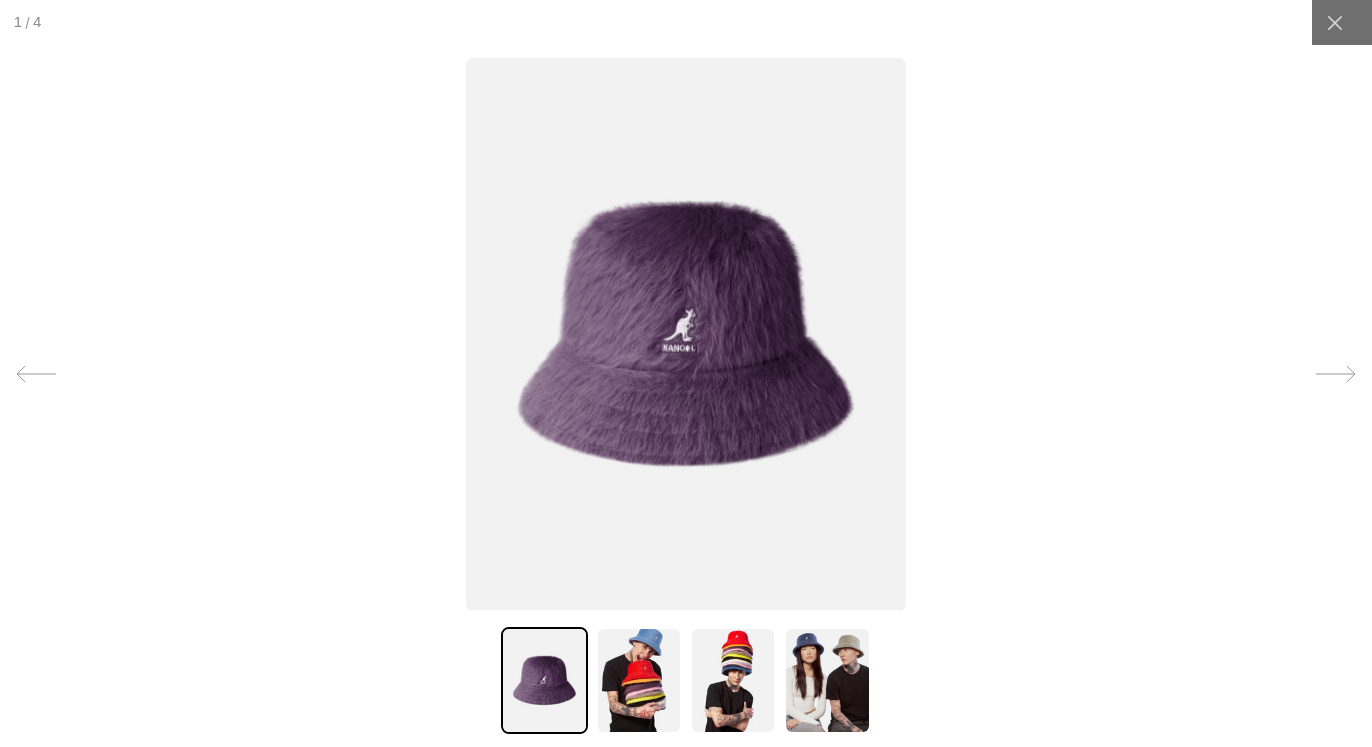 scroll, scrollTop: 0, scrollLeft: 0, axis: both 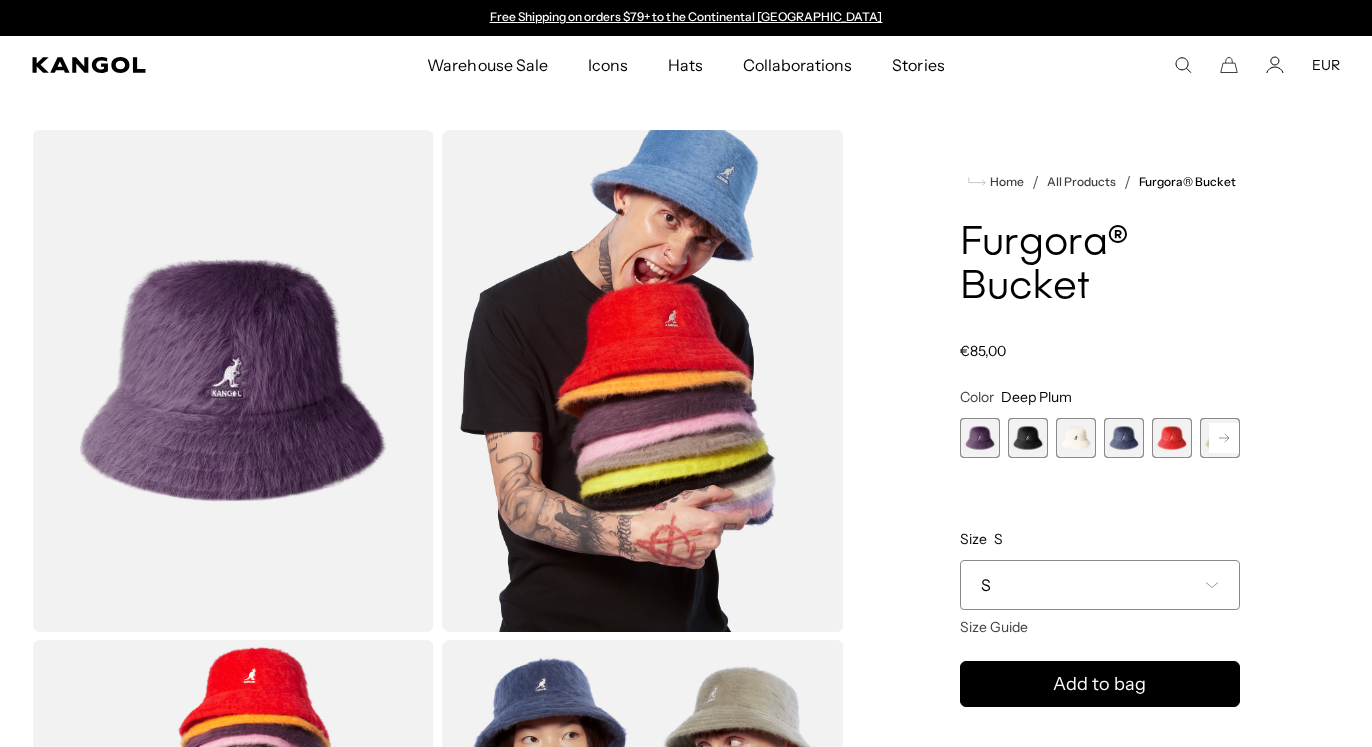 click at bounding box center [233, 381] 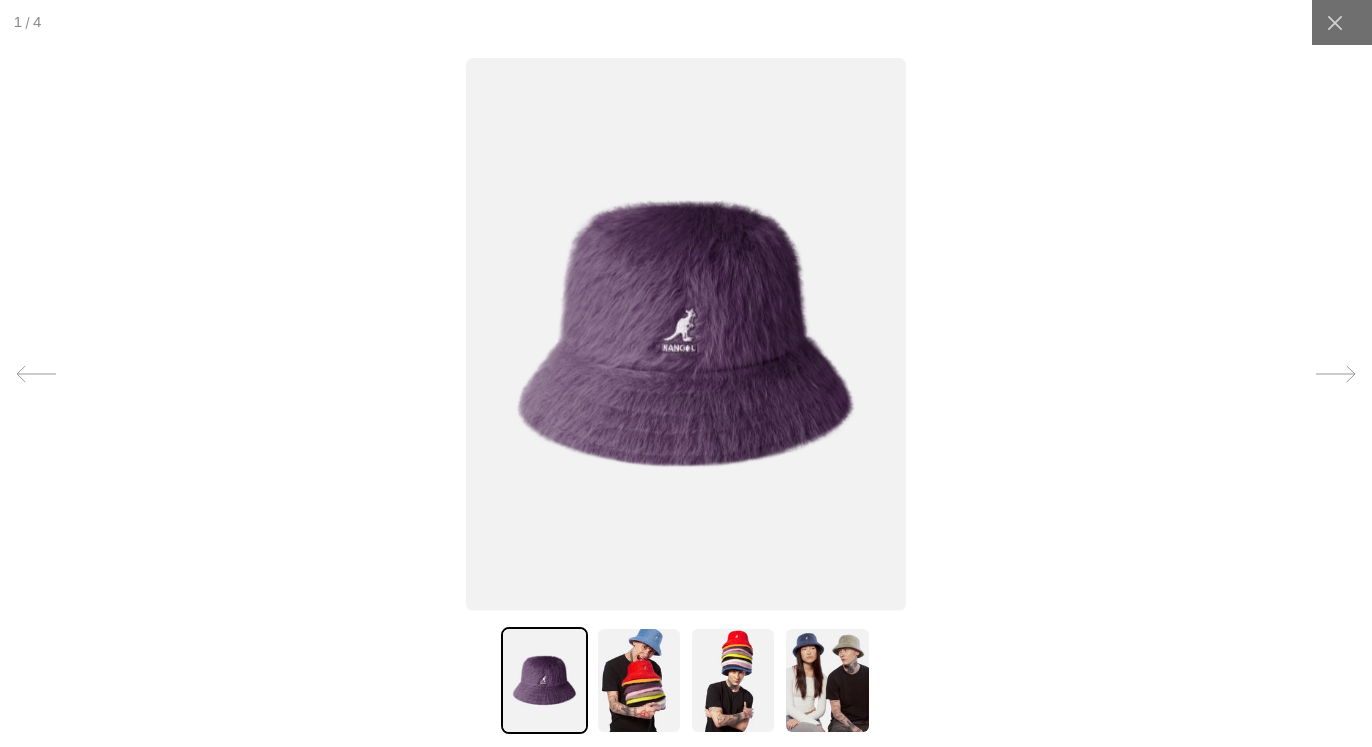 scroll, scrollTop: 0, scrollLeft: 412, axis: horizontal 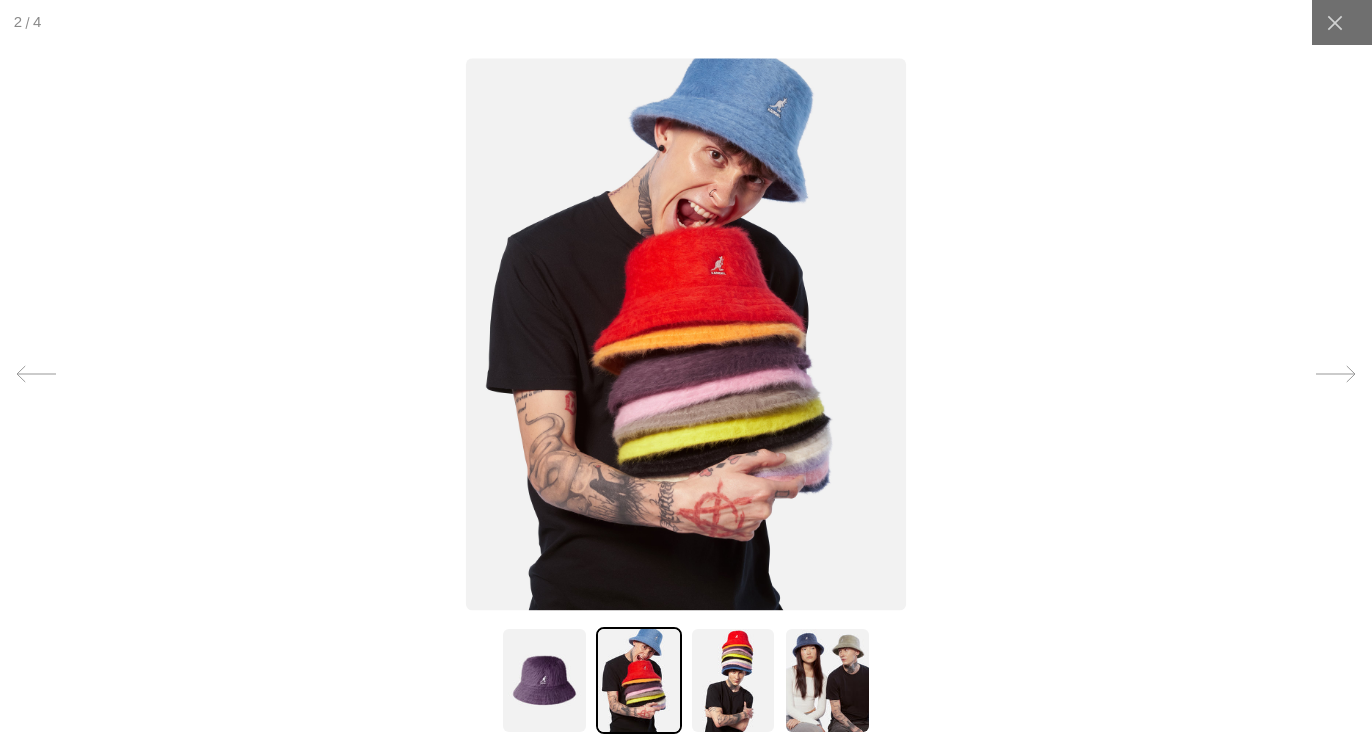 click at bounding box center (733, 680) 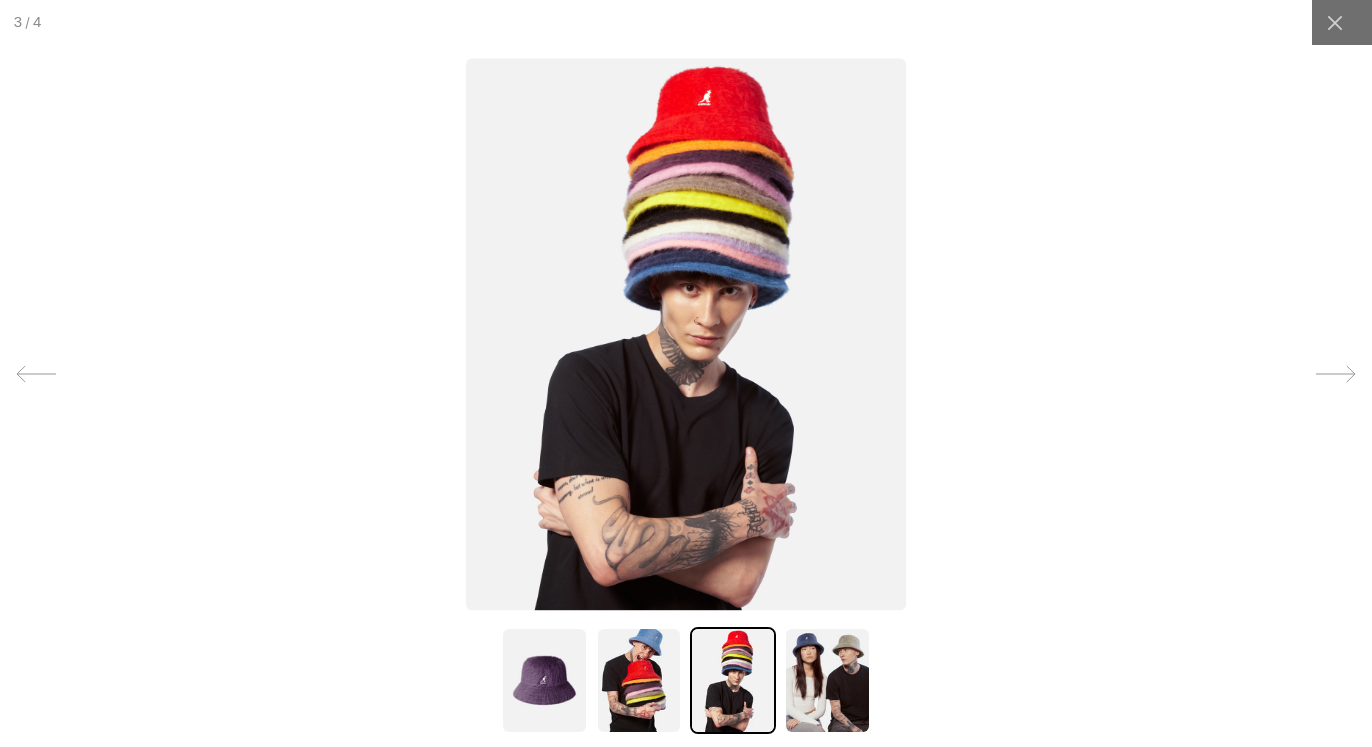 scroll, scrollTop: 0, scrollLeft: 412, axis: horizontal 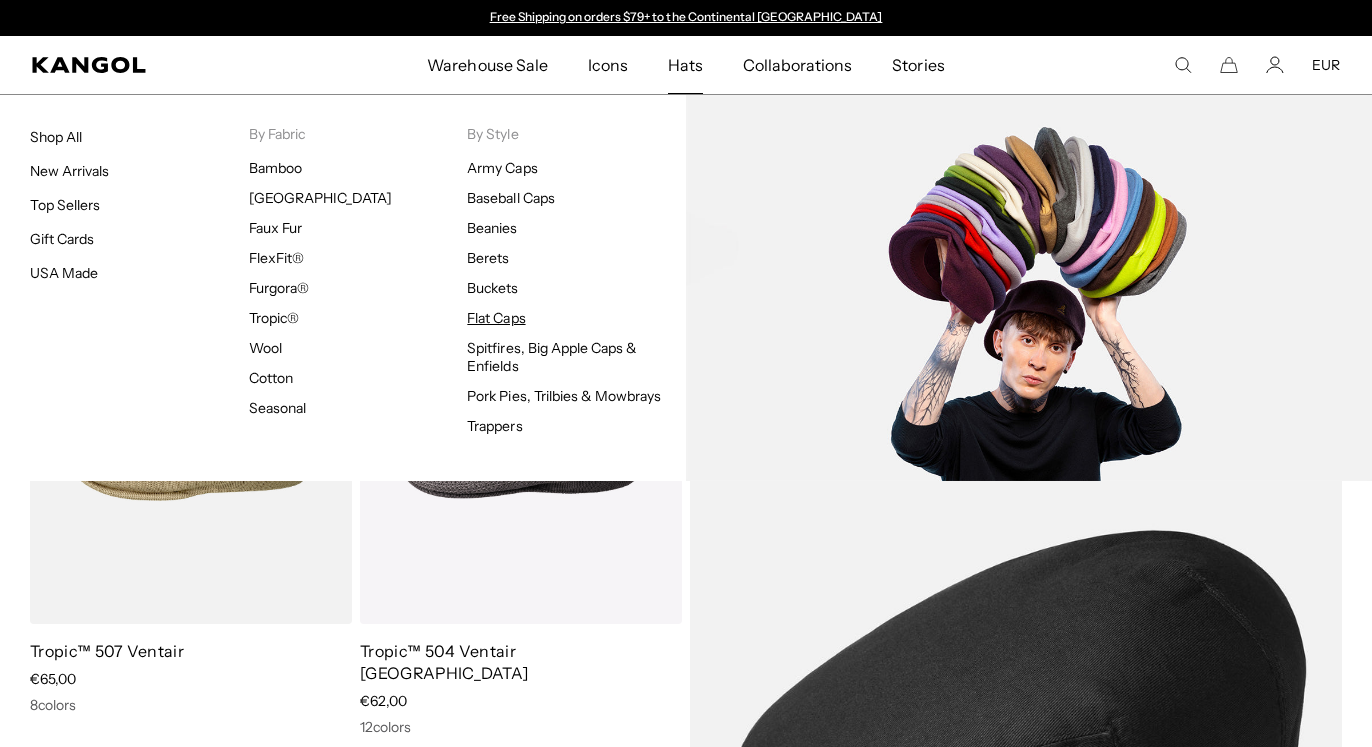 click on "Flat Caps" at bounding box center [496, 318] 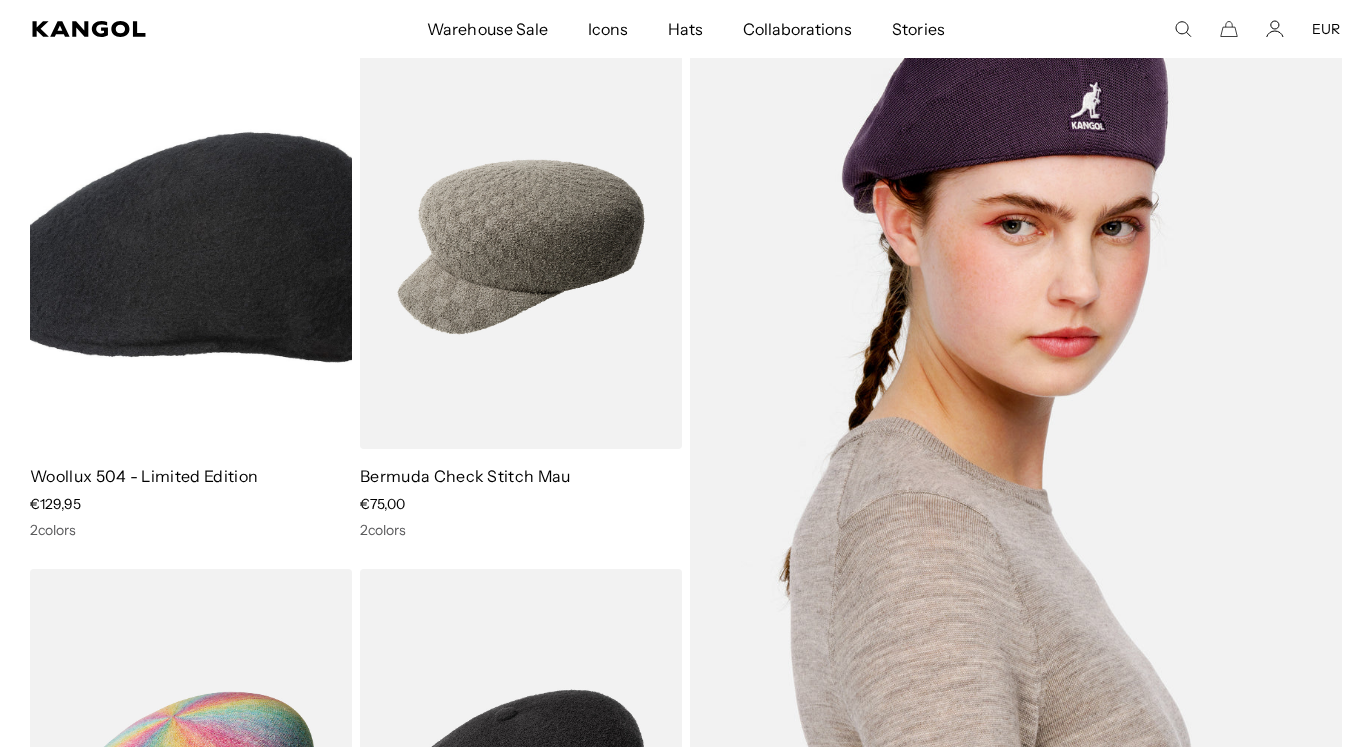 scroll, scrollTop: 3892, scrollLeft: 0, axis: vertical 